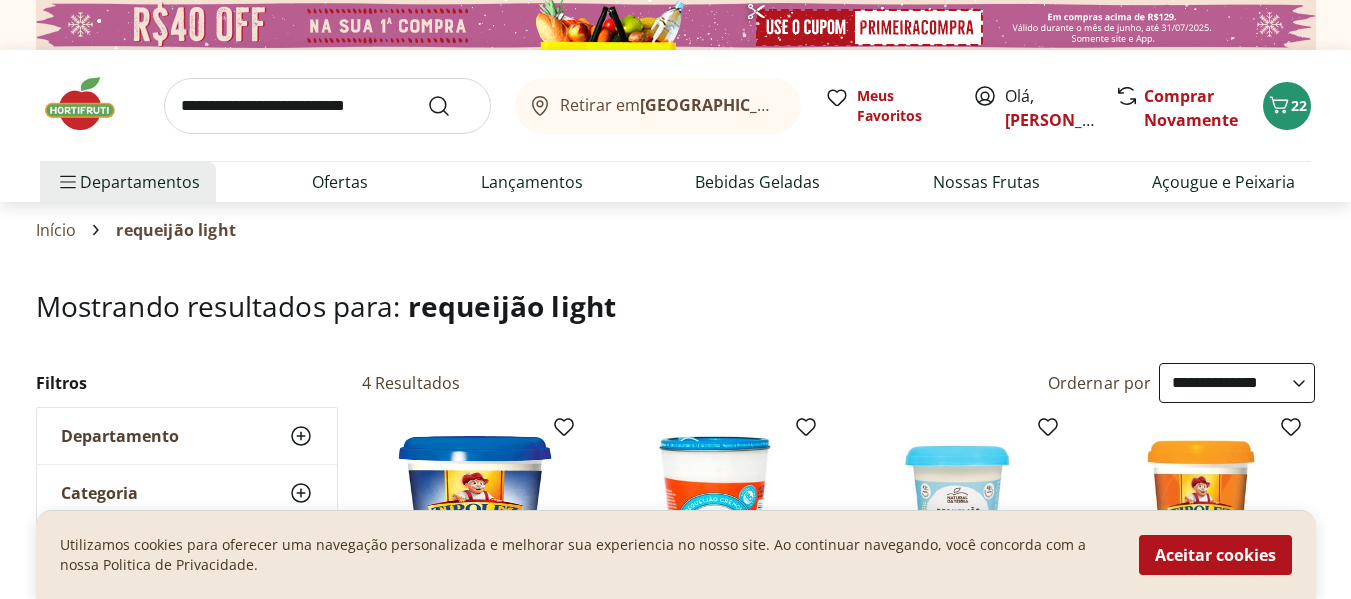 select on "**********" 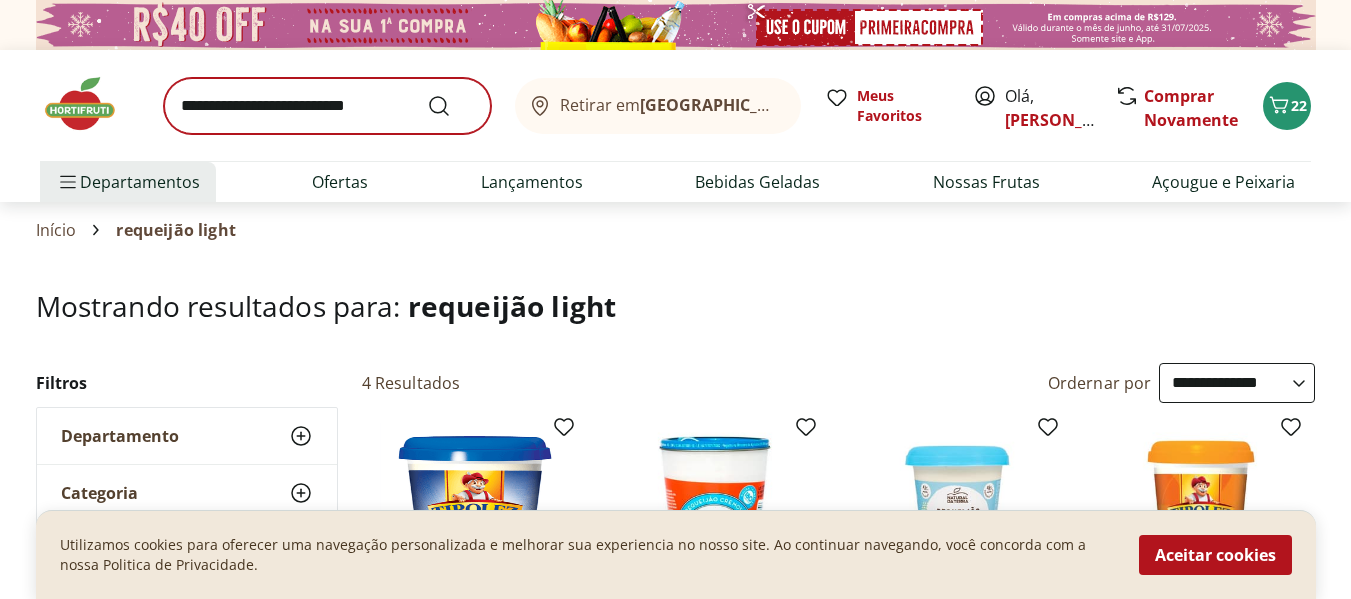 scroll, scrollTop: 313, scrollLeft: 0, axis: vertical 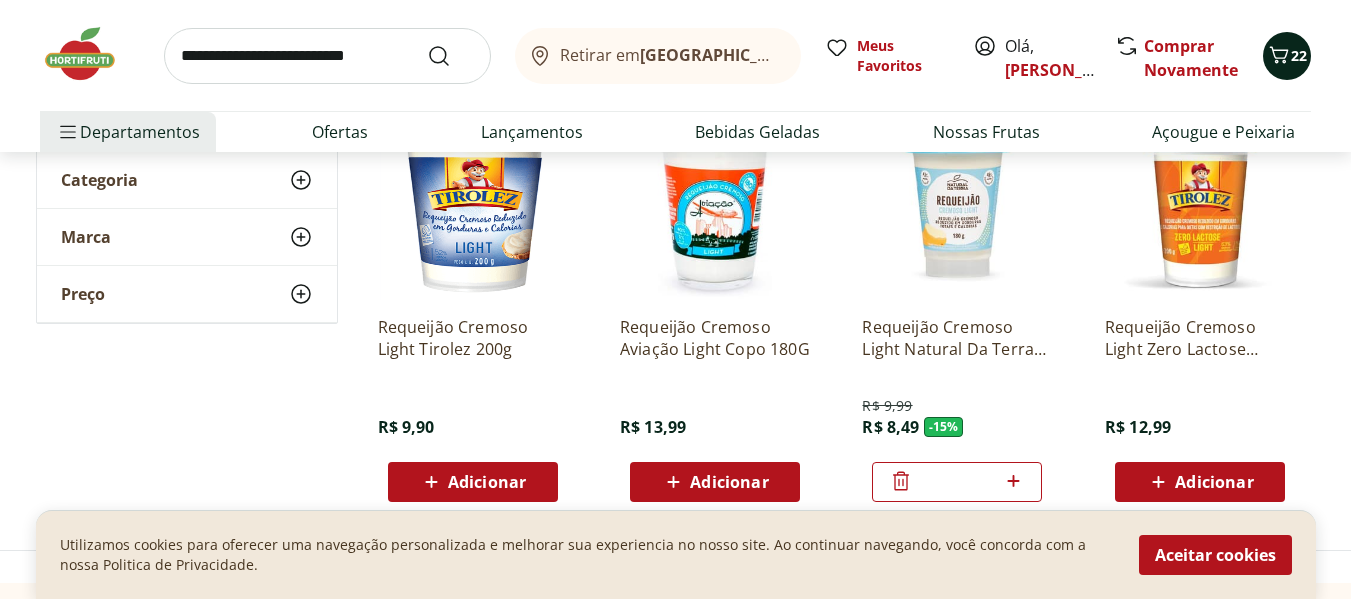 click 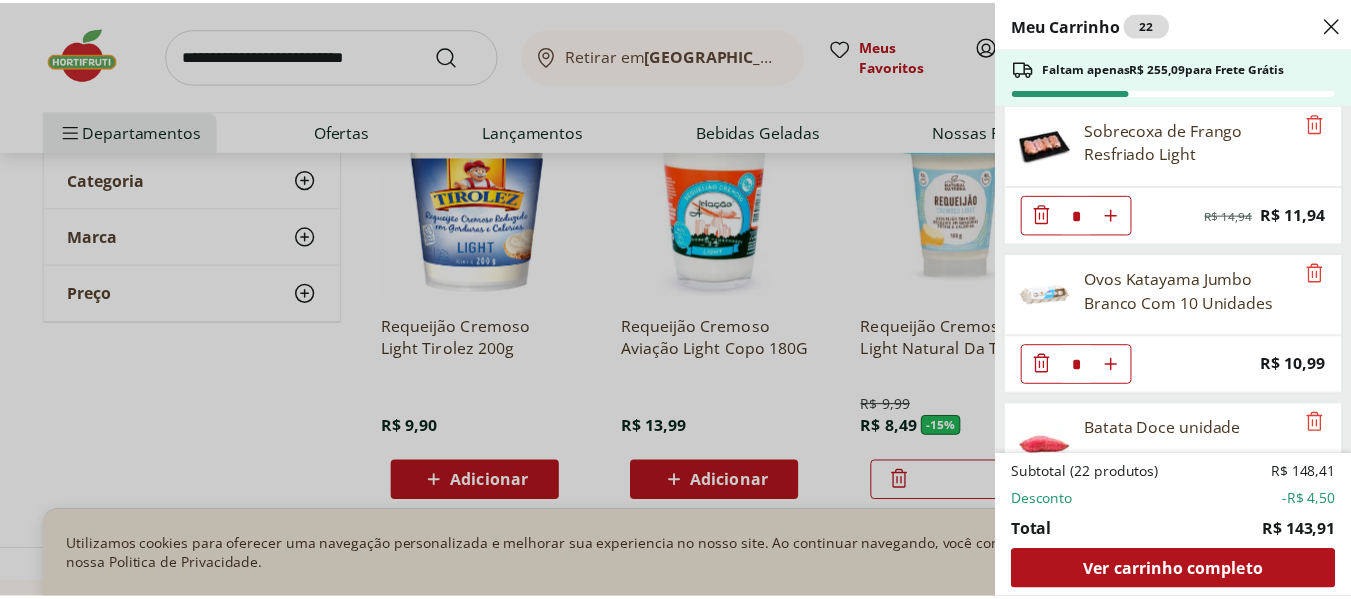 scroll, scrollTop: 0, scrollLeft: 0, axis: both 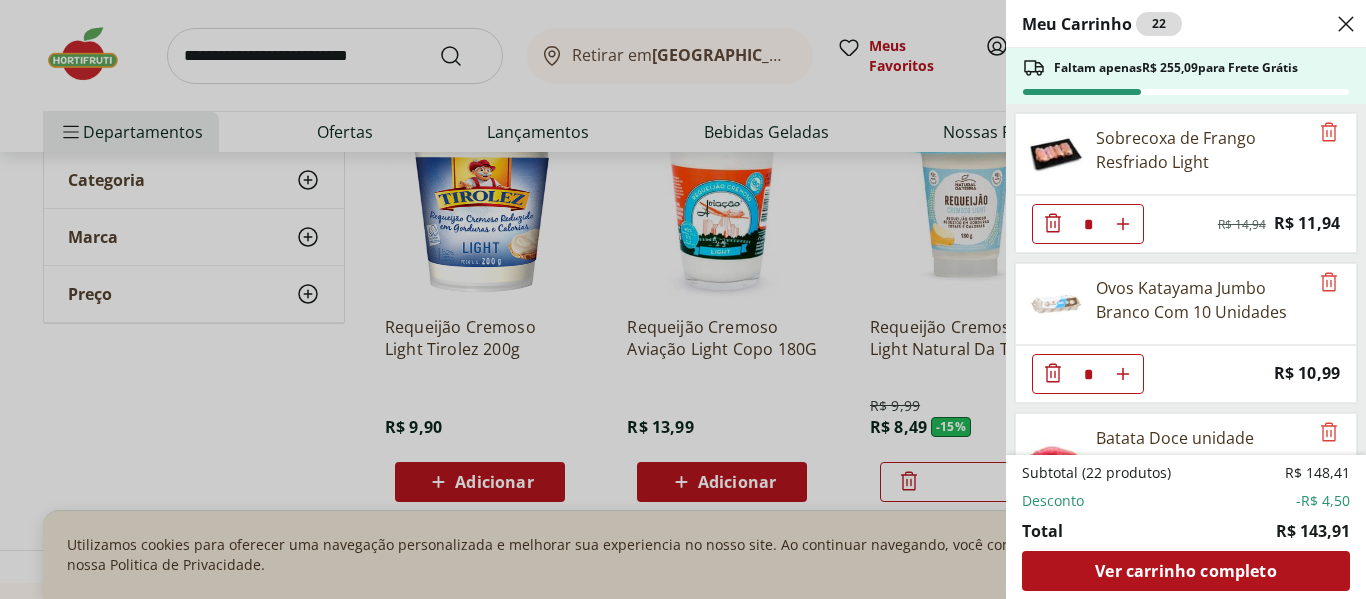click 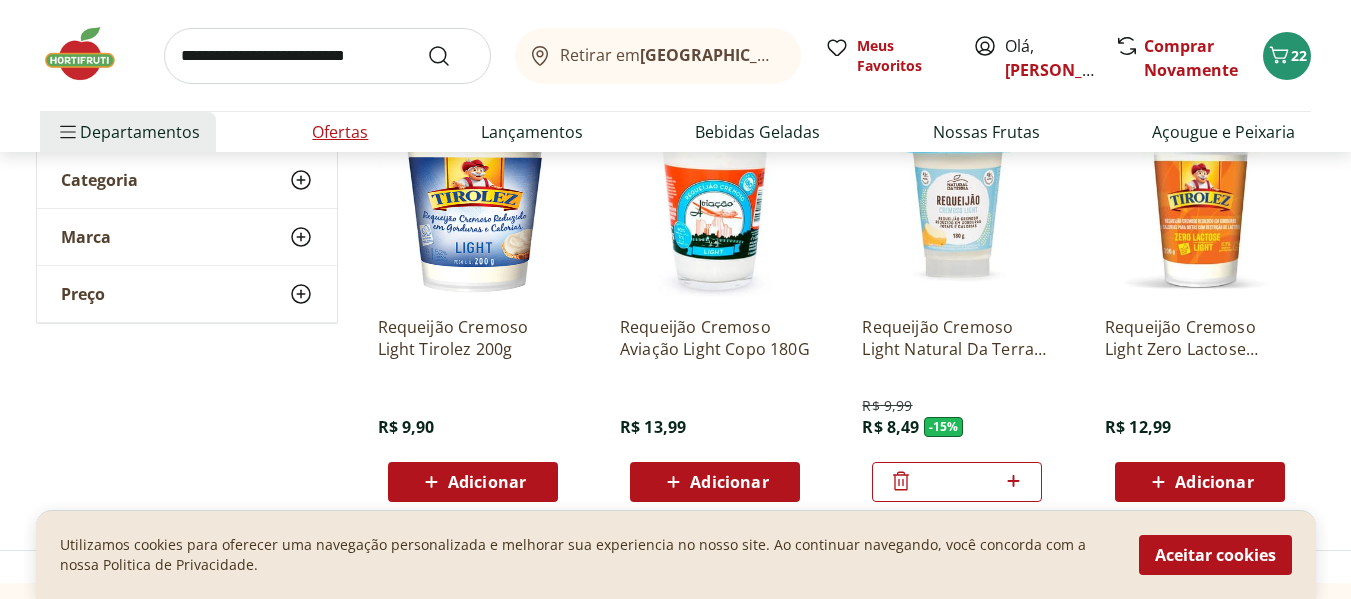 click on "Ofertas" at bounding box center (340, 132) 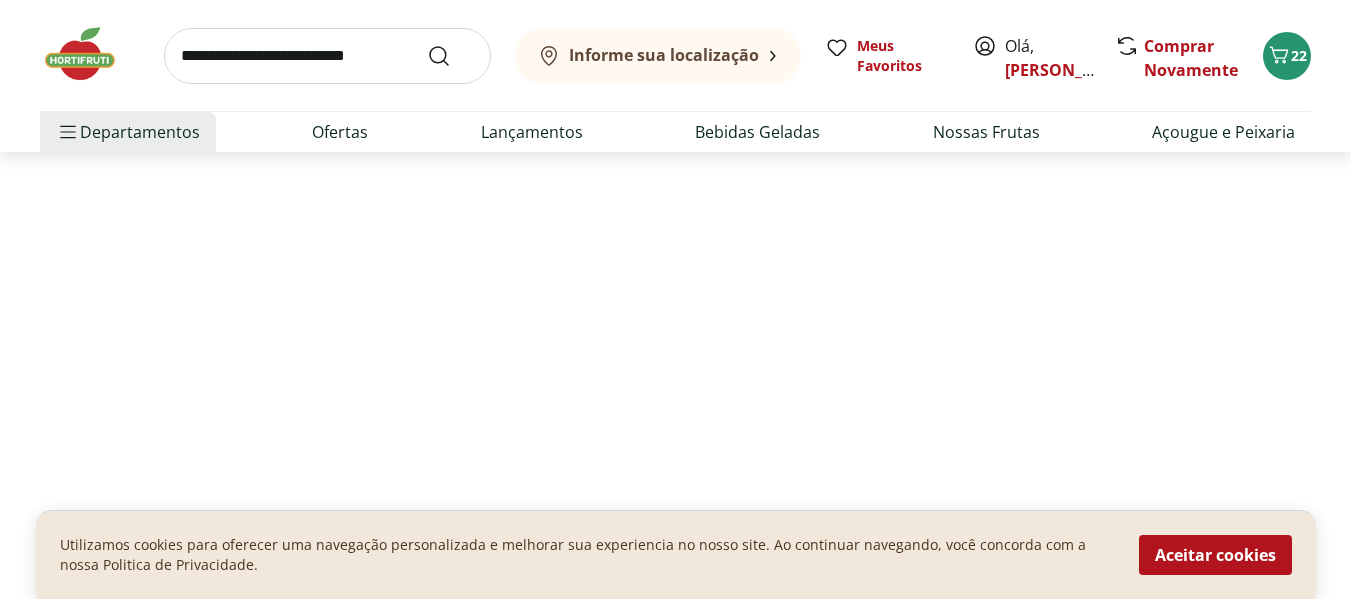 scroll, scrollTop: 0, scrollLeft: 0, axis: both 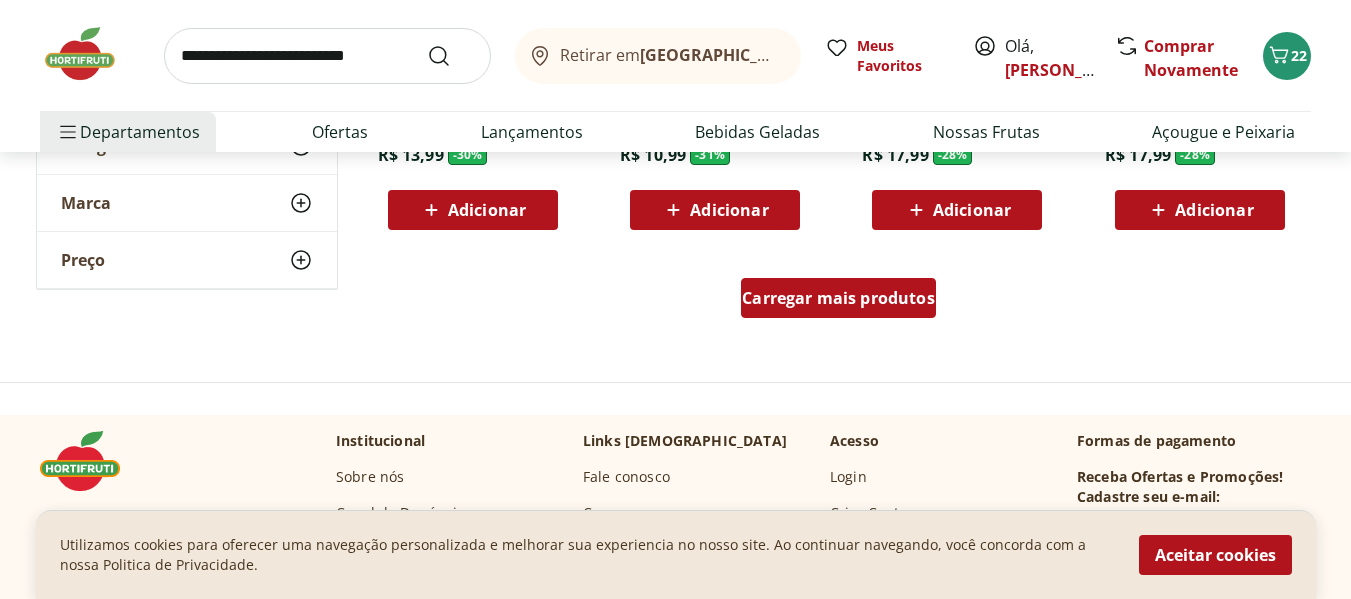 click on "Carregar mais produtos" at bounding box center (838, 298) 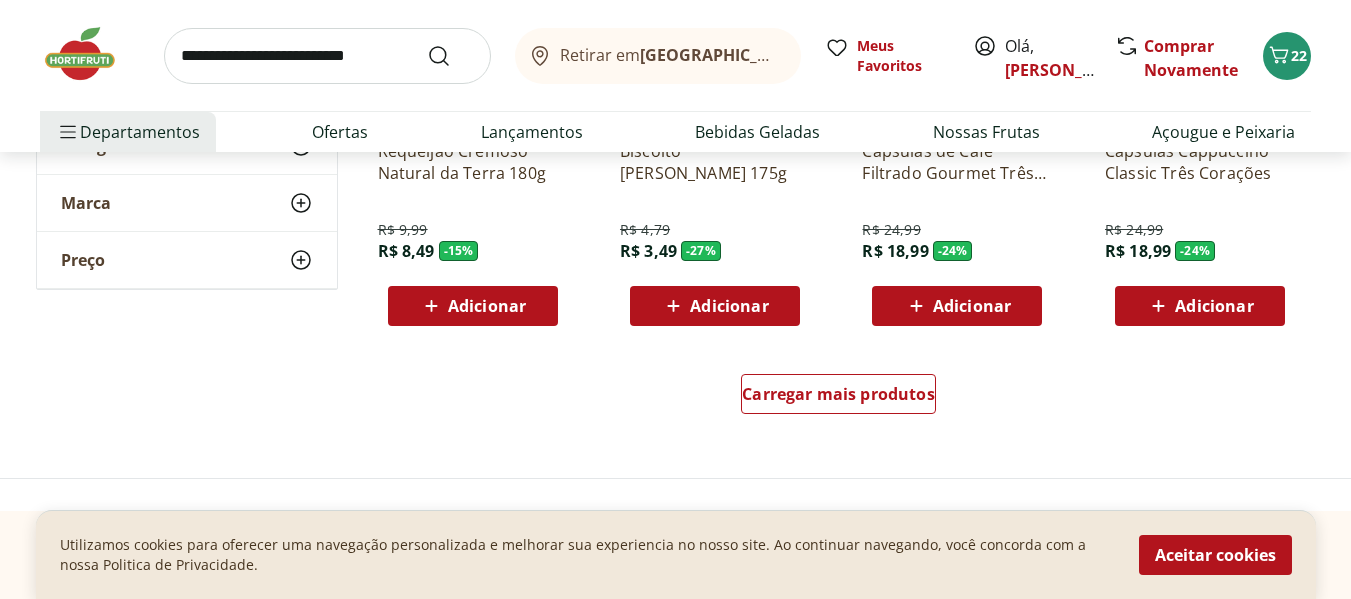 scroll, scrollTop: 2669, scrollLeft: 0, axis: vertical 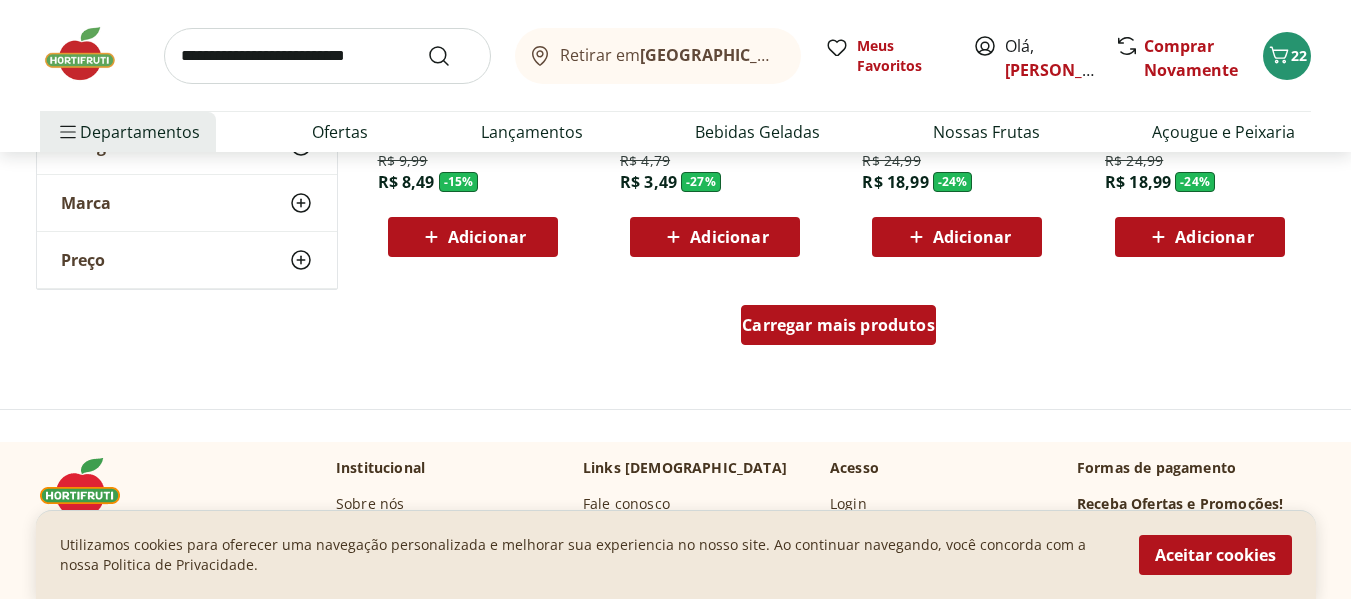click on "Carregar mais produtos" at bounding box center [838, 325] 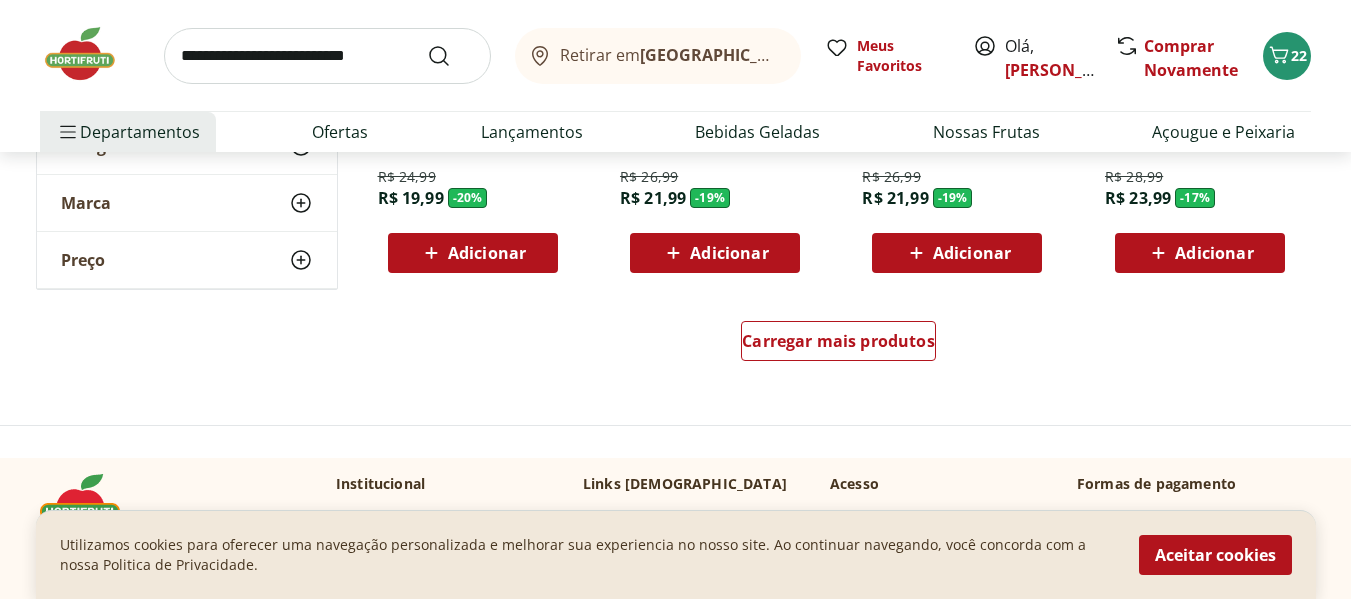 scroll, scrollTop: 3978, scrollLeft: 0, axis: vertical 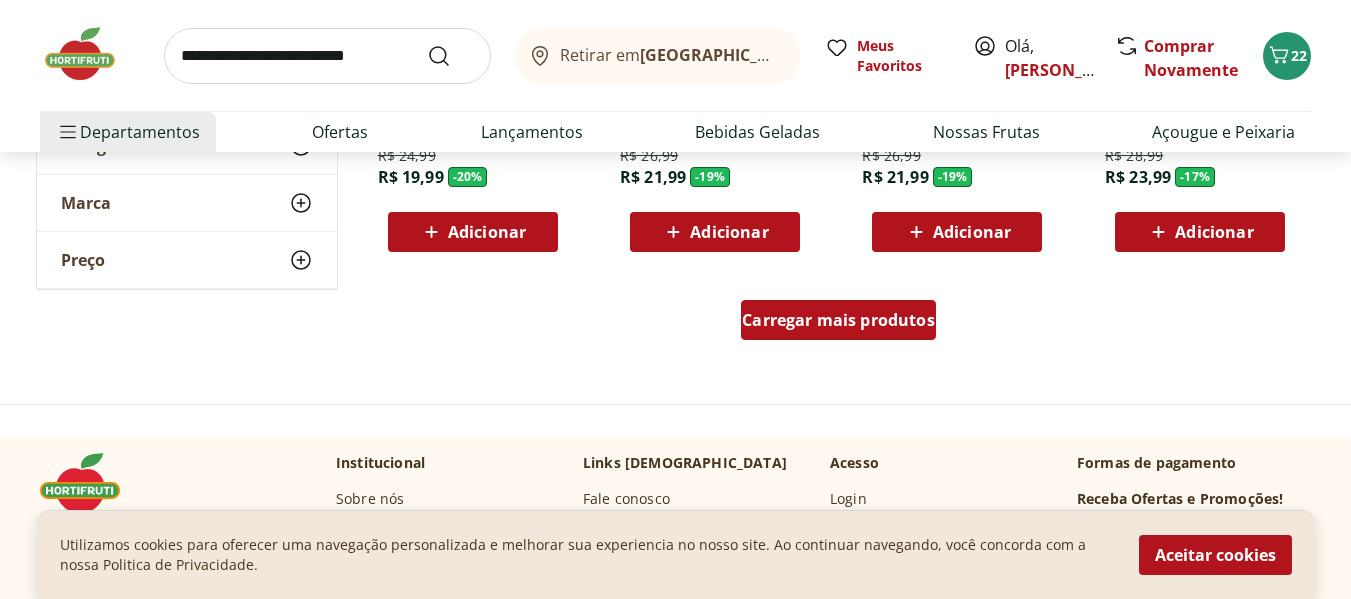click on "Carregar mais produtos" at bounding box center [838, 320] 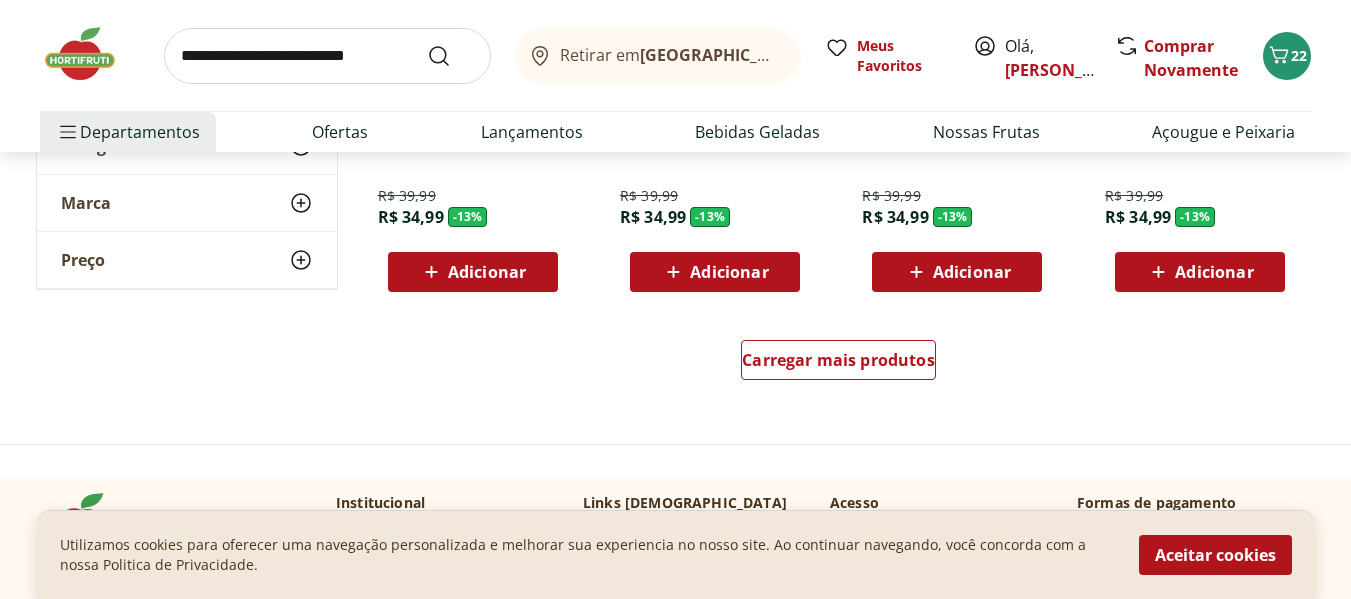 scroll, scrollTop: 5307, scrollLeft: 0, axis: vertical 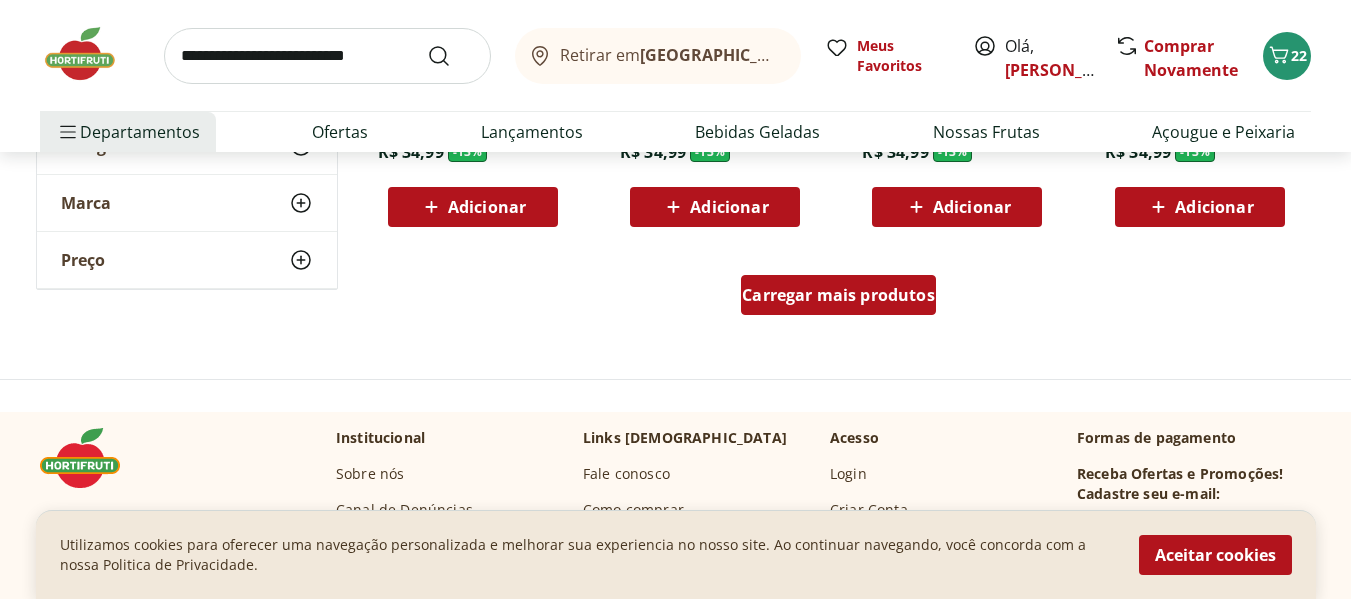 click on "Carregar mais produtos" at bounding box center [838, 295] 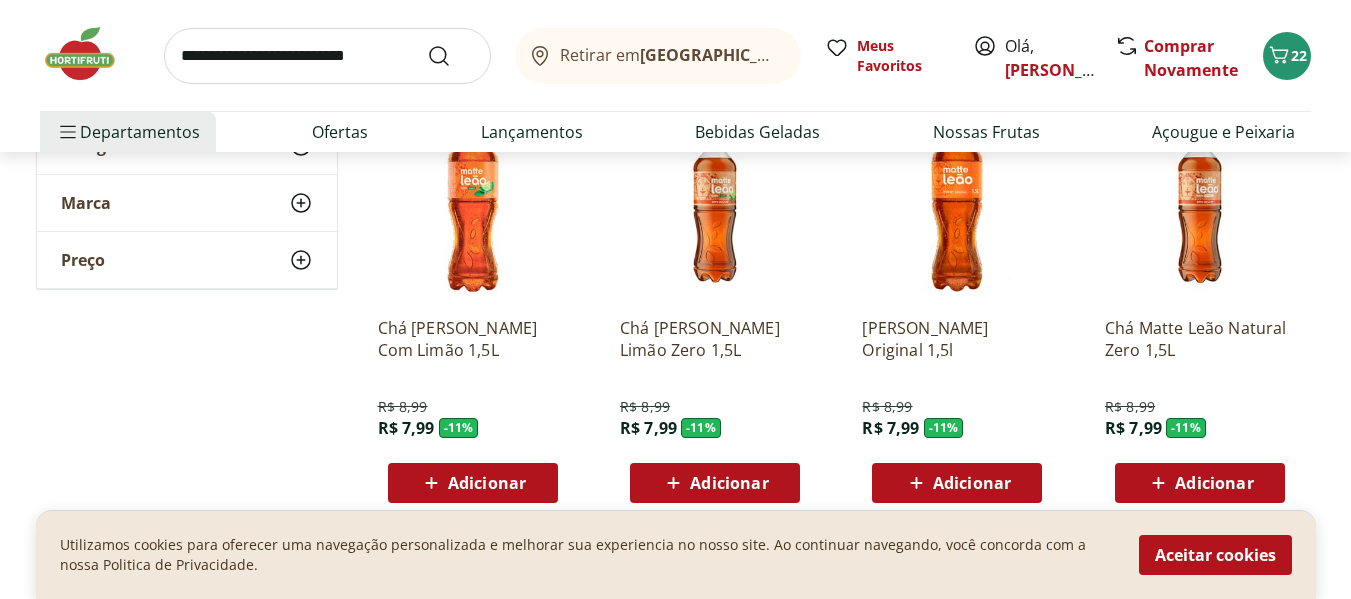 scroll, scrollTop: 5911, scrollLeft: 0, axis: vertical 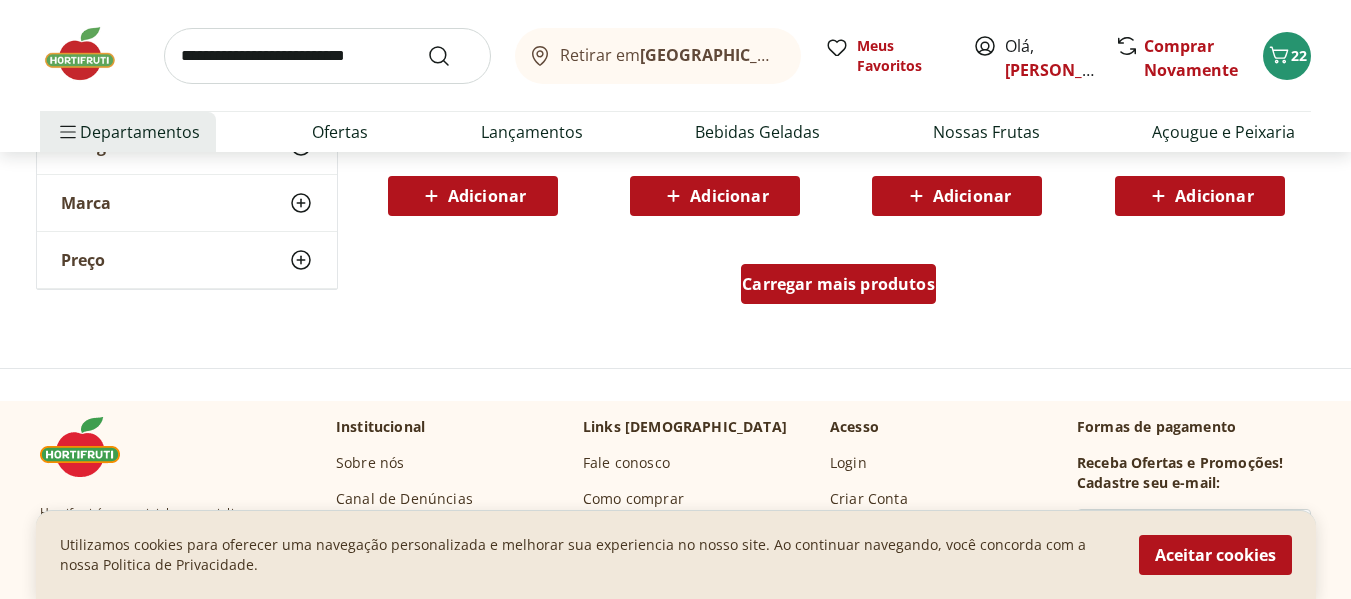 click on "Carregar mais produtos" at bounding box center (838, 284) 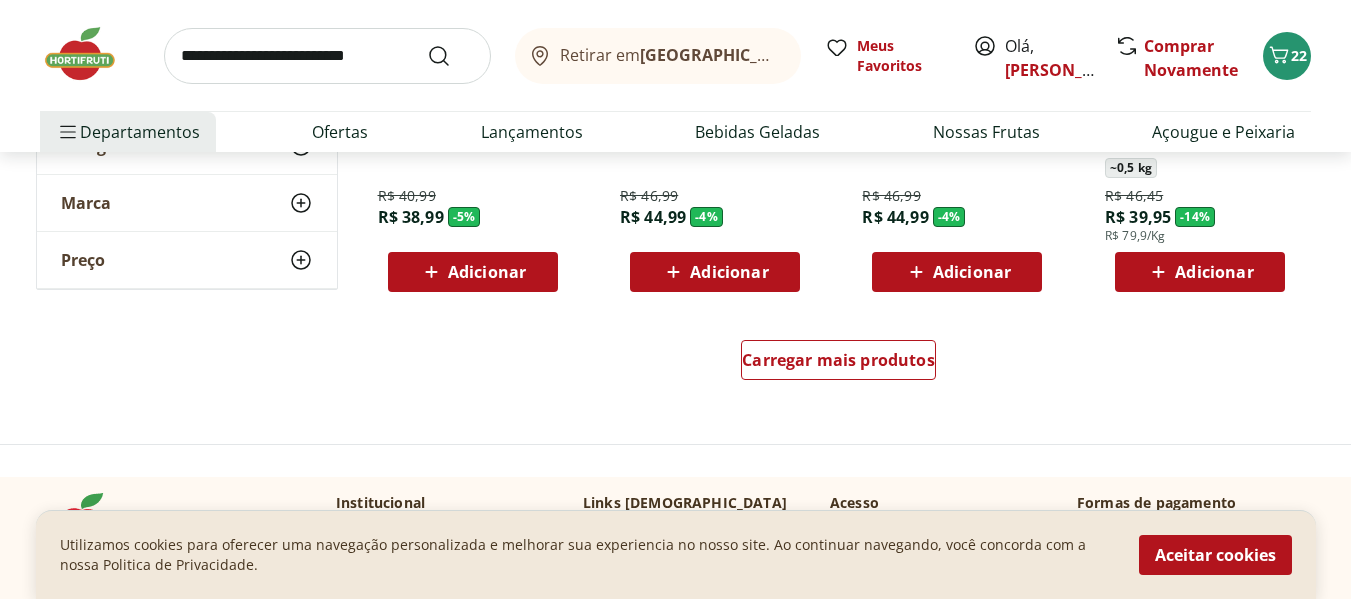 scroll, scrollTop: 7886, scrollLeft: 0, axis: vertical 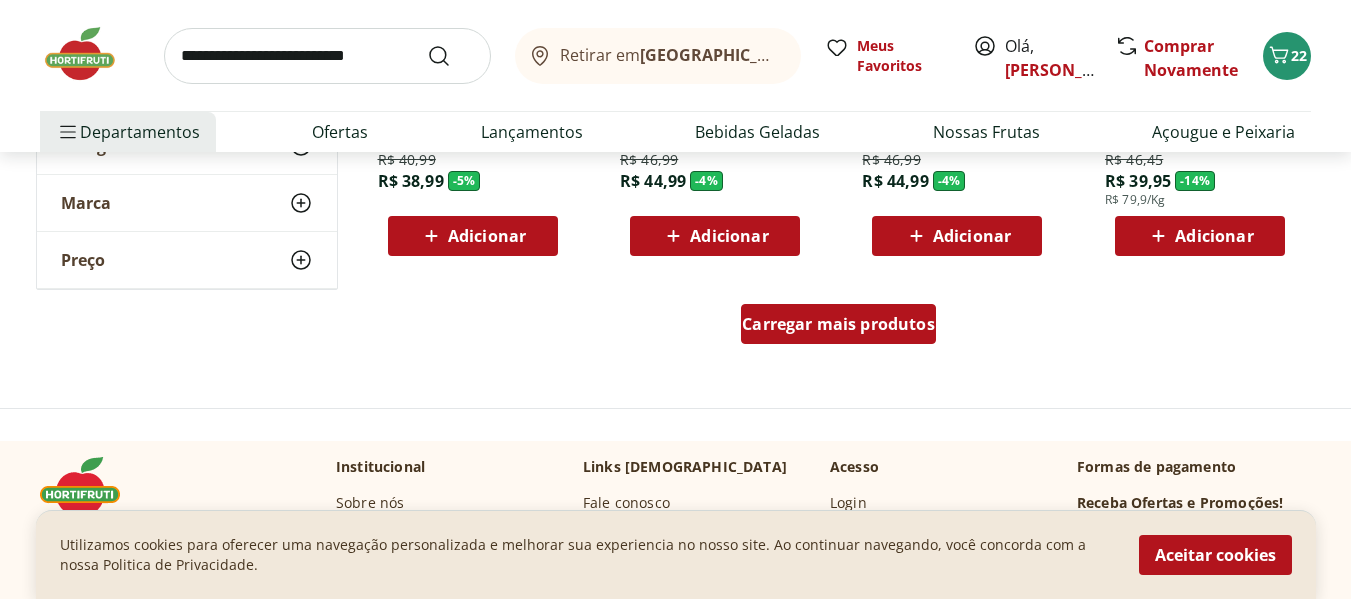 click on "Carregar mais produtos" at bounding box center [838, 324] 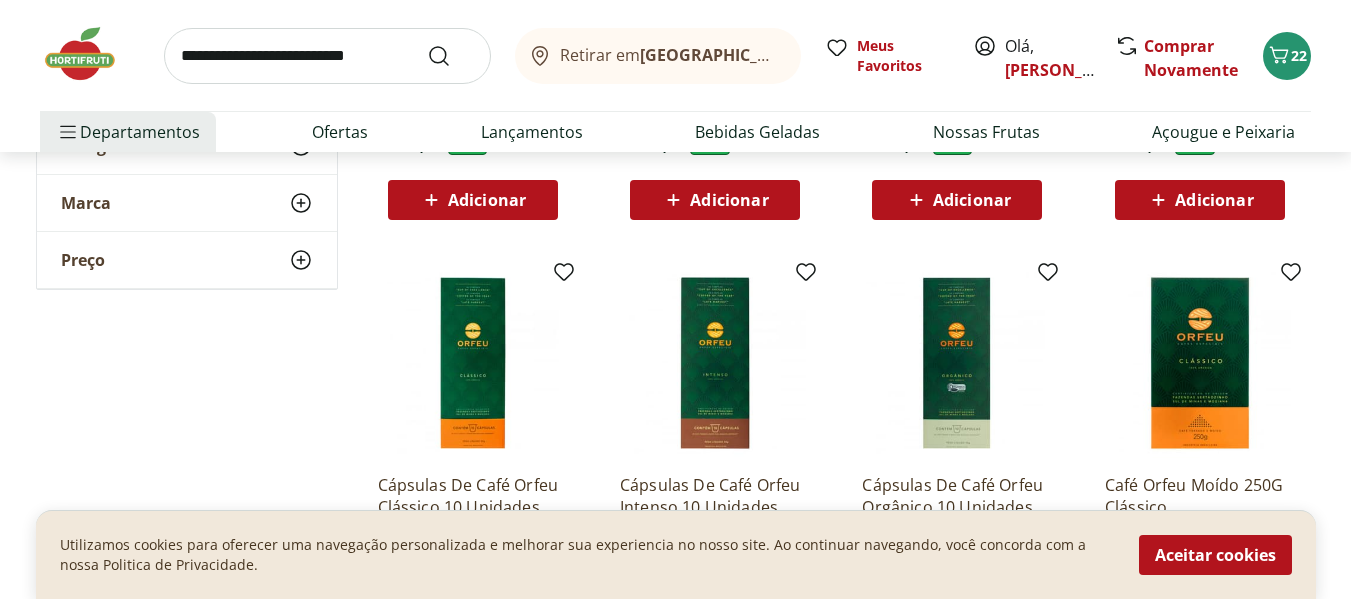 scroll, scrollTop: 4599, scrollLeft: 0, axis: vertical 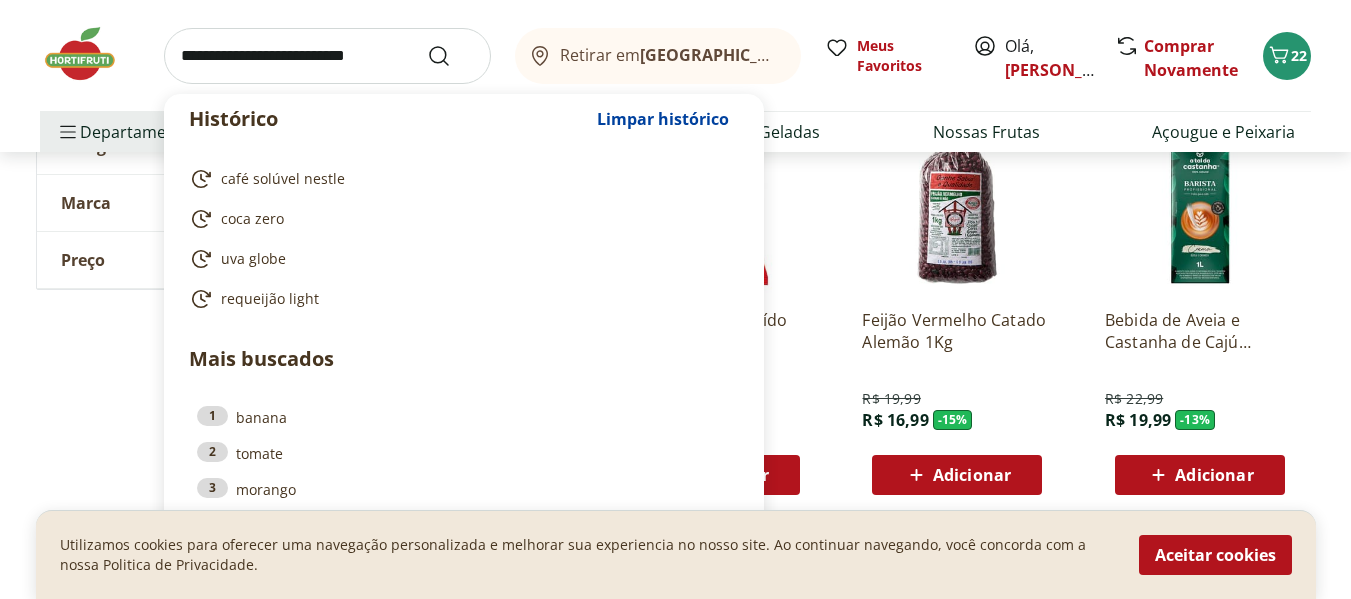 click at bounding box center (327, 56) 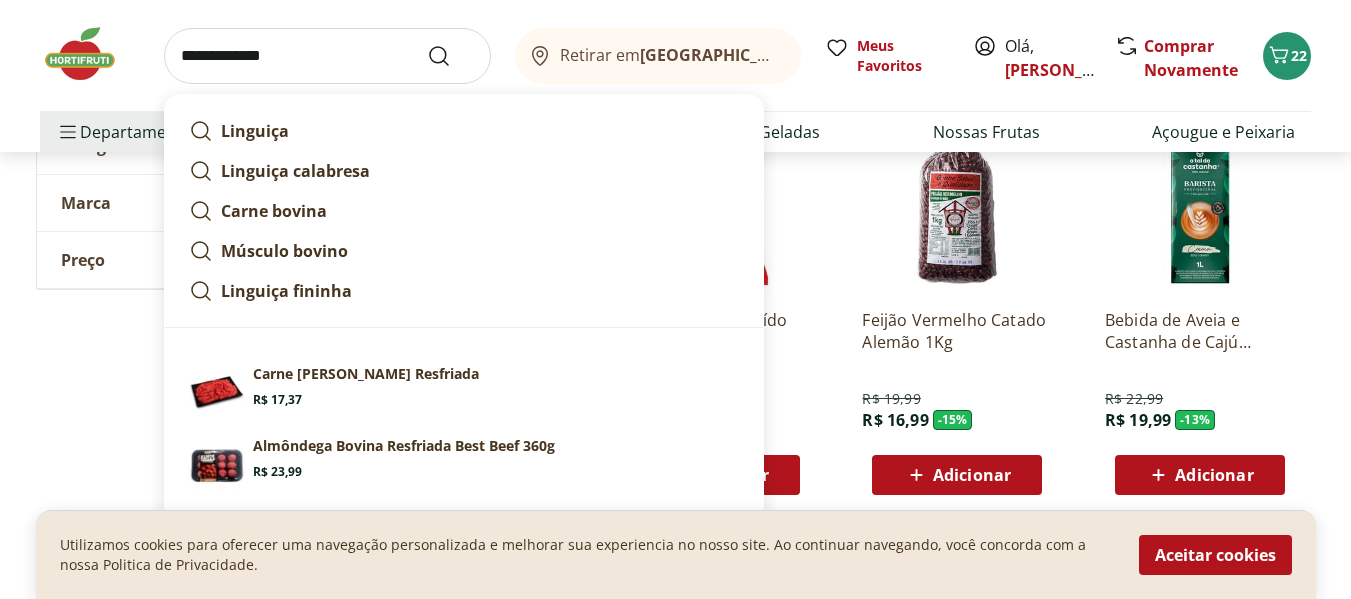 type on "**********" 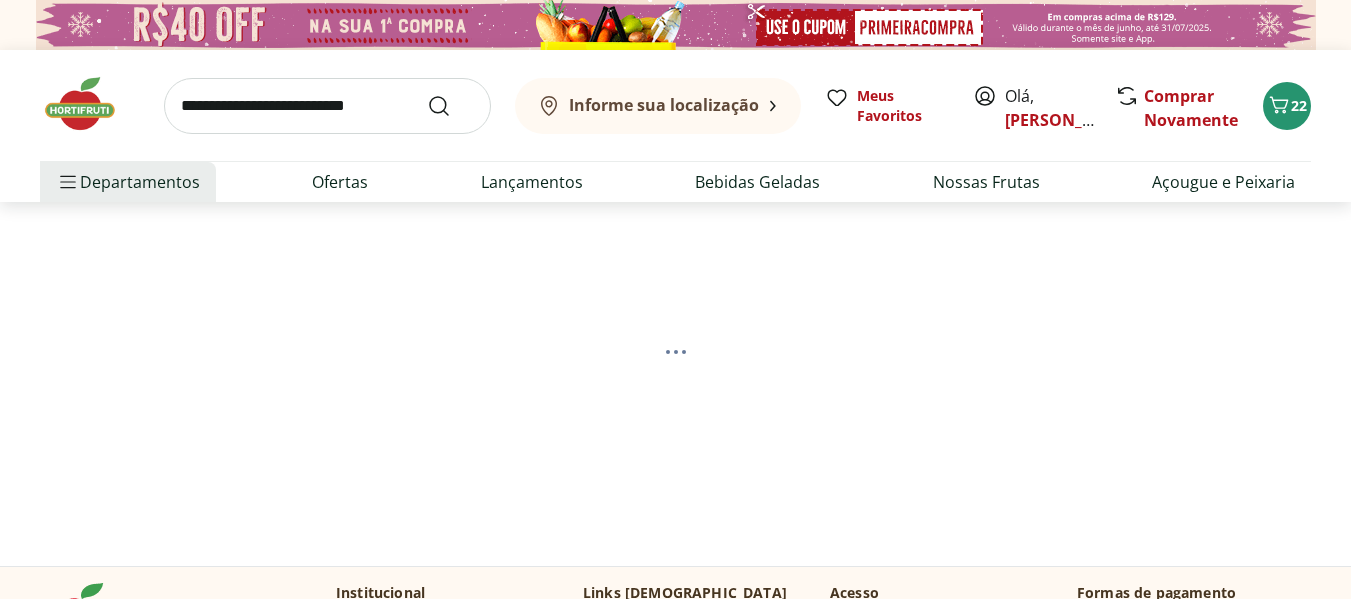scroll, scrollTop: 0, scrollLeft: 0, axis: both 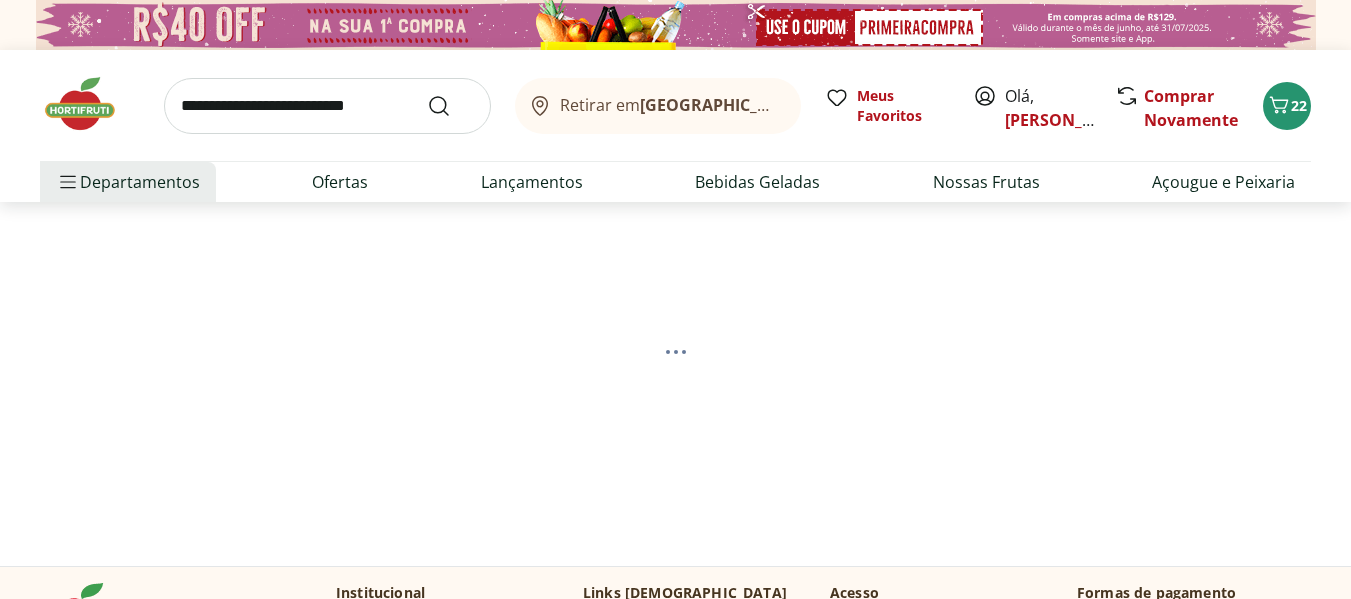 select on "**********" 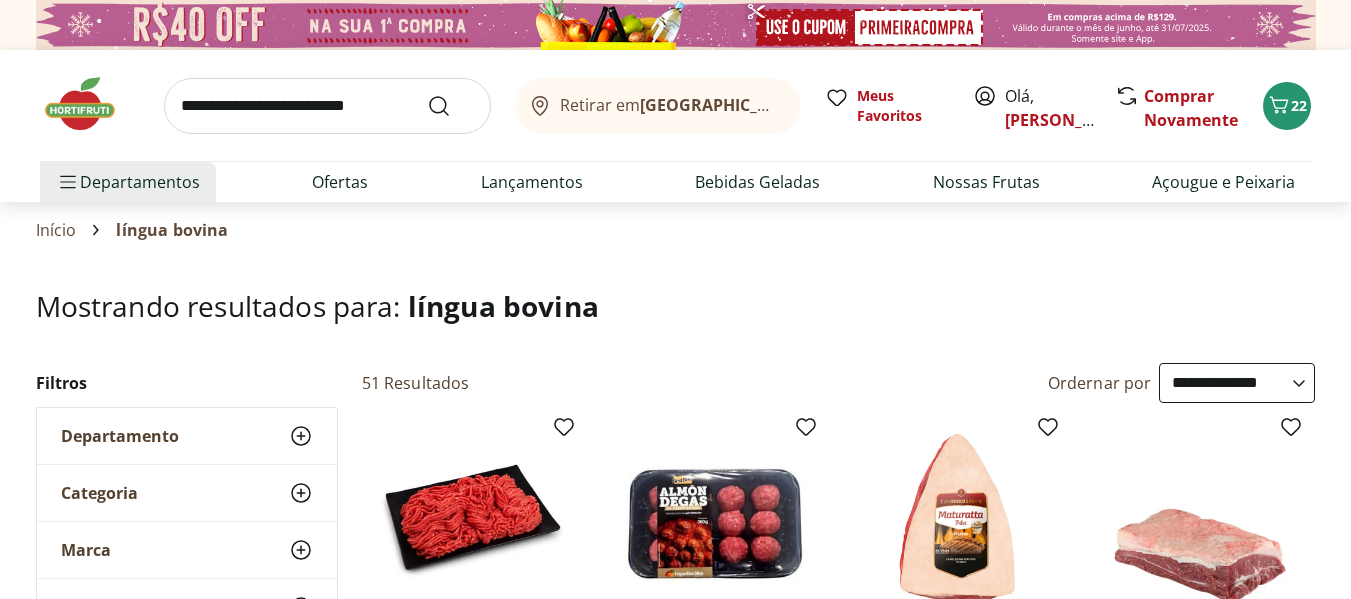 drag, startPoint x: 1343, startPoint y: 85, endPoint x: 1345, endPoint y: 101, distance: 16.124516 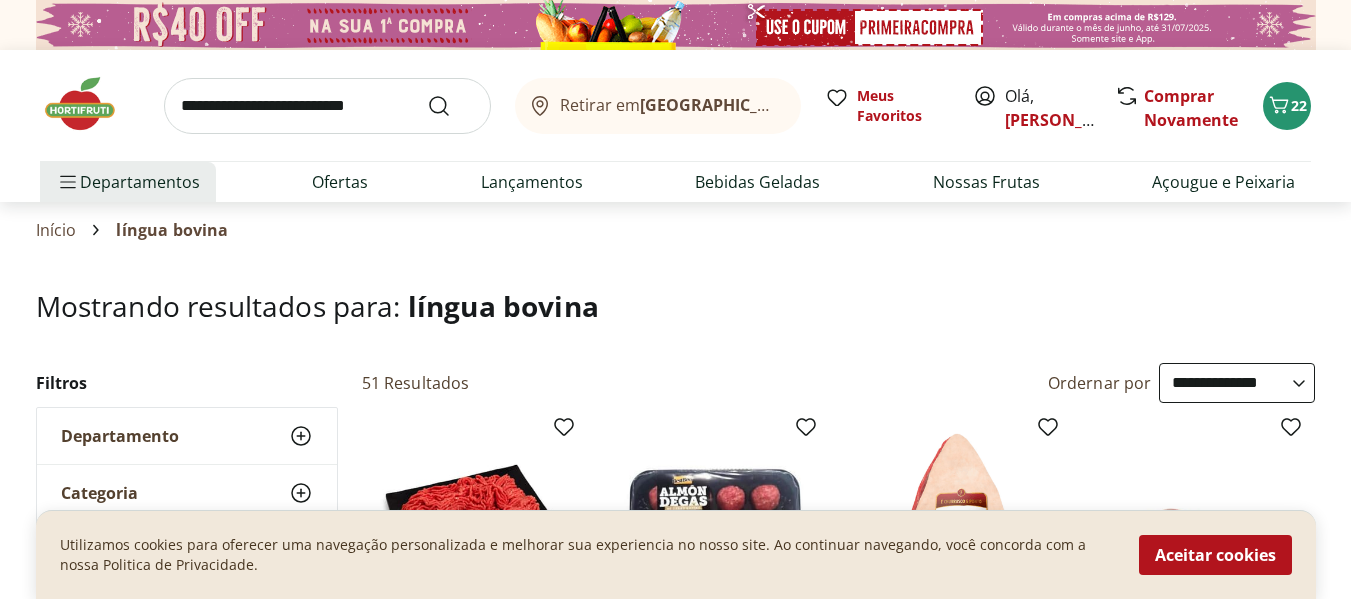 drag, startPoint x: 1350, startPoint y: 59, endPoint x: 1353, endPoint y: 89, distance: 30.149628 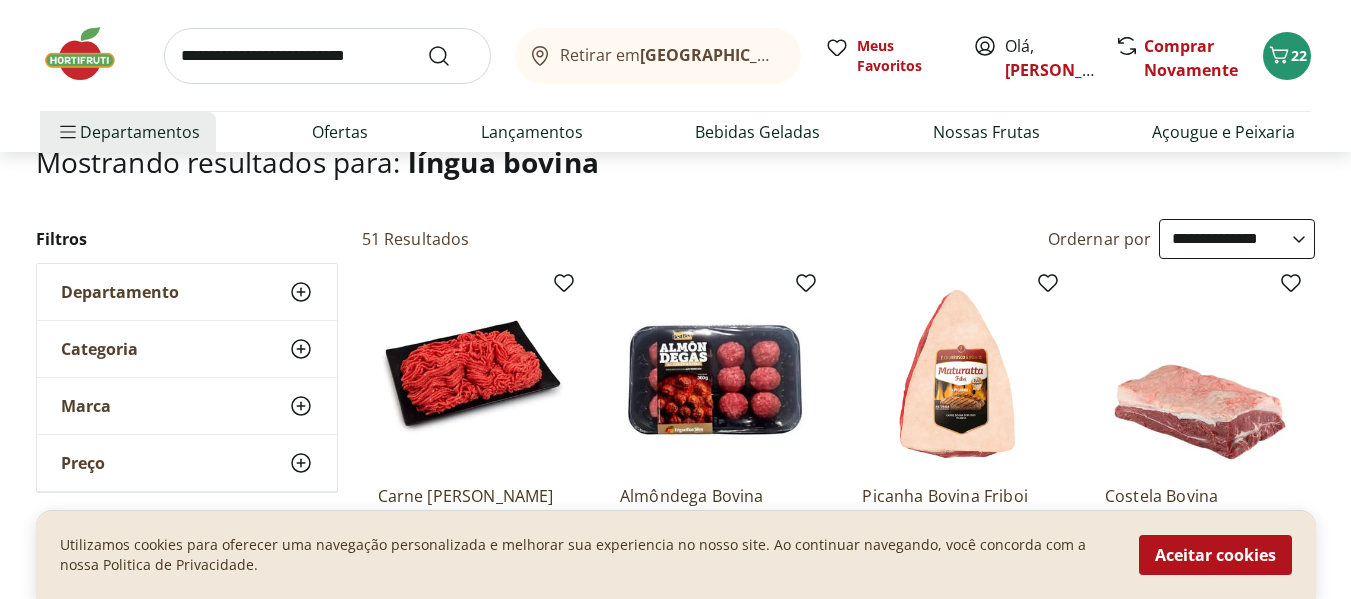 scroll, scrollTop: 56, scrollLeft: 0, axis: vertical 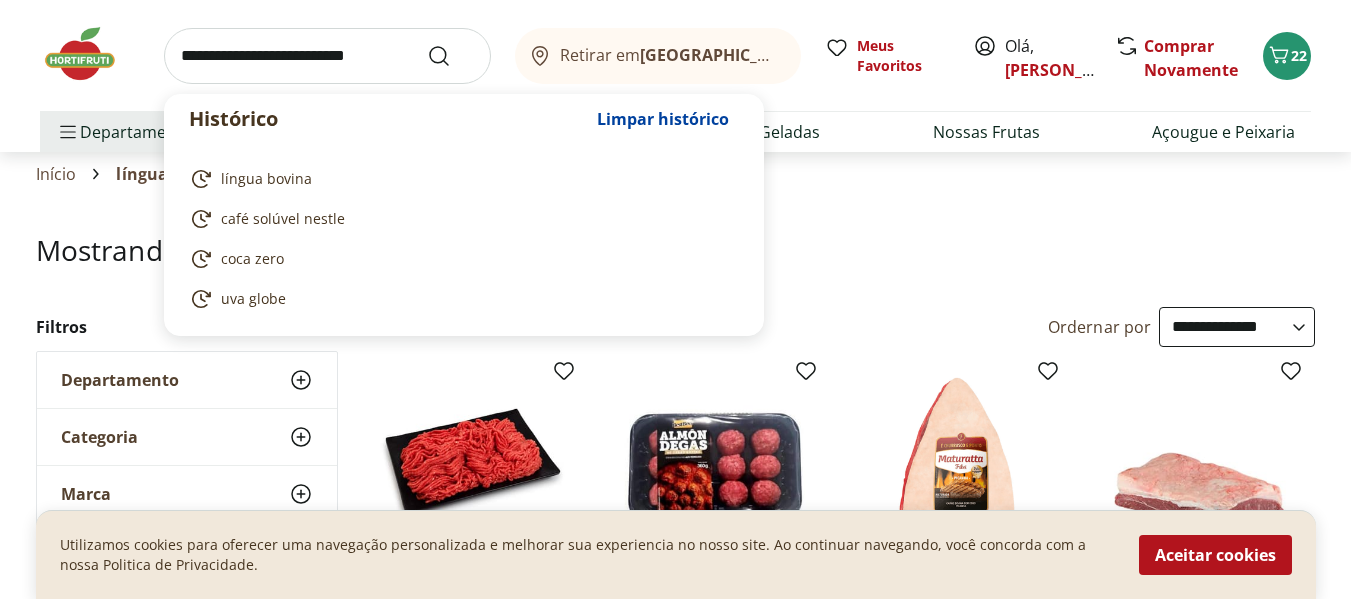 click at bounding box center [327, 56] 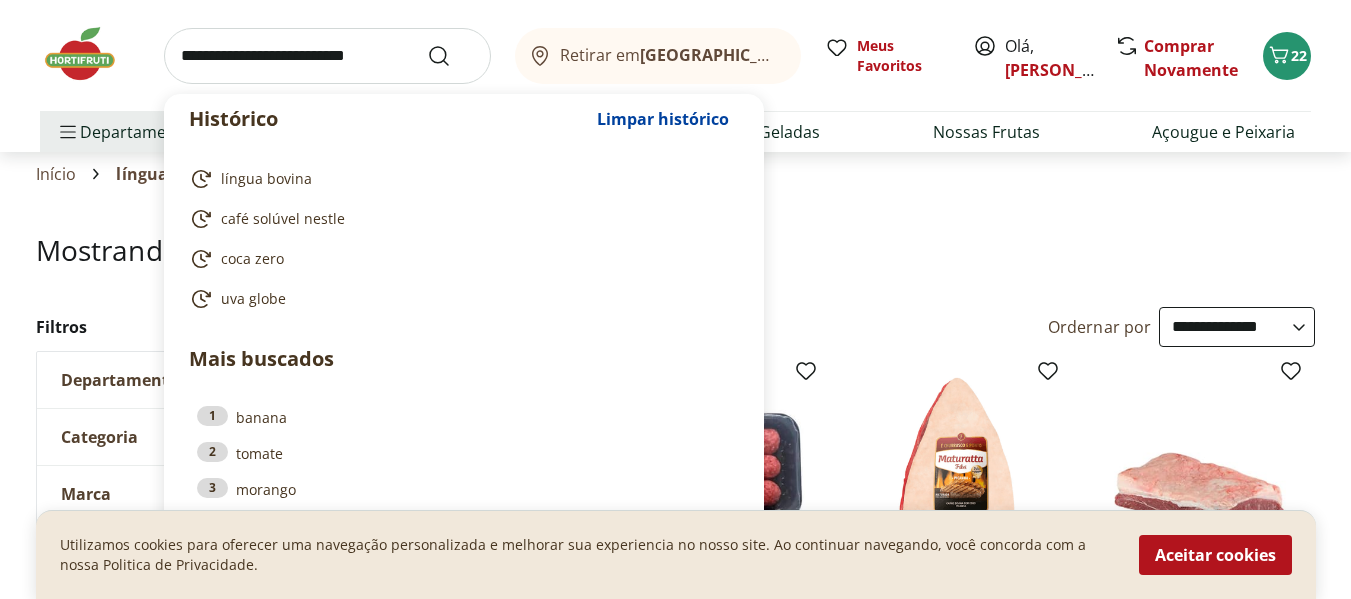 click at bounding box center (327, 56) 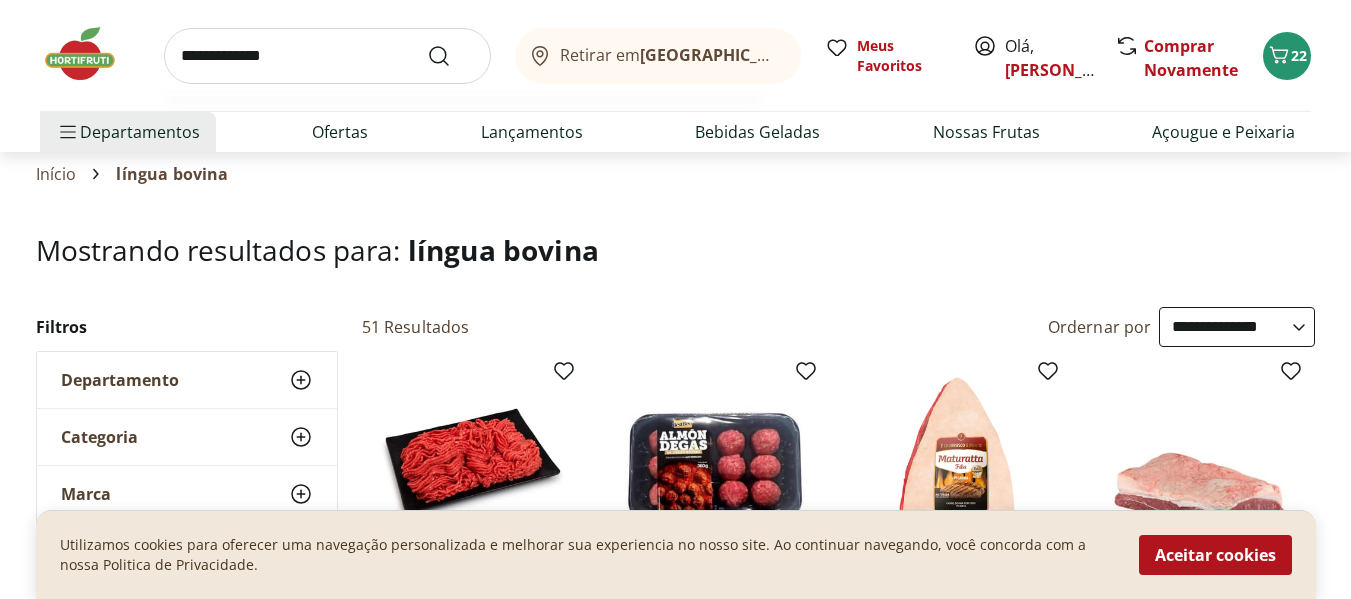 type on "**********" 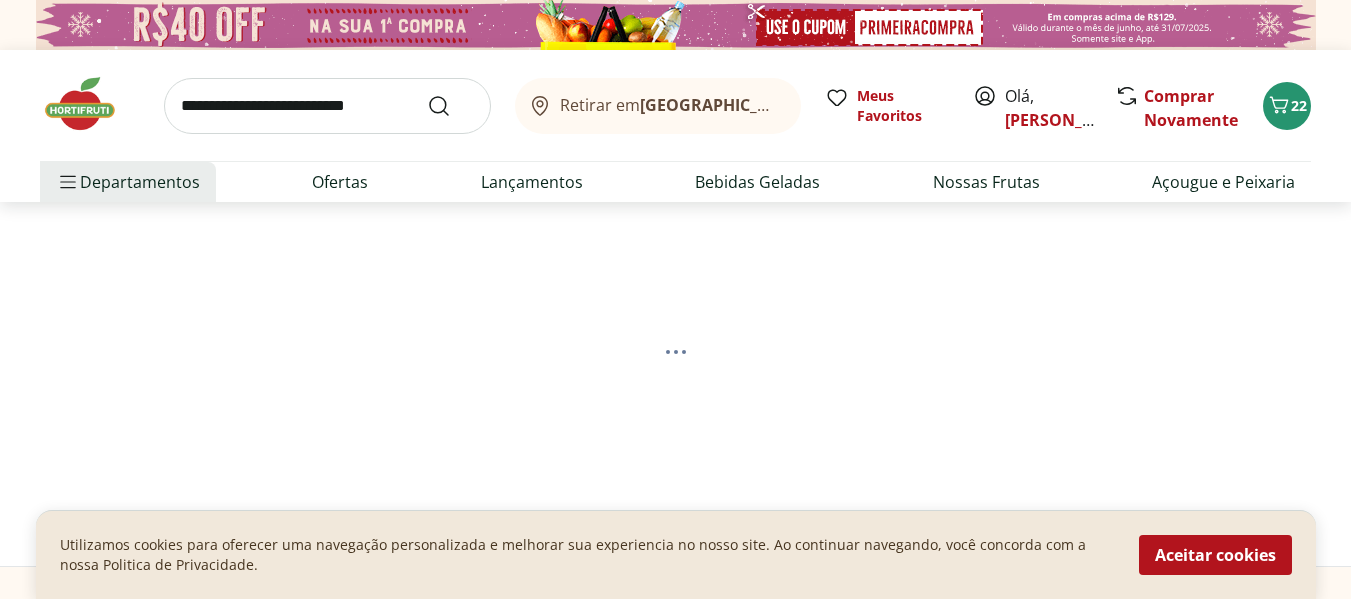 select on "**********" 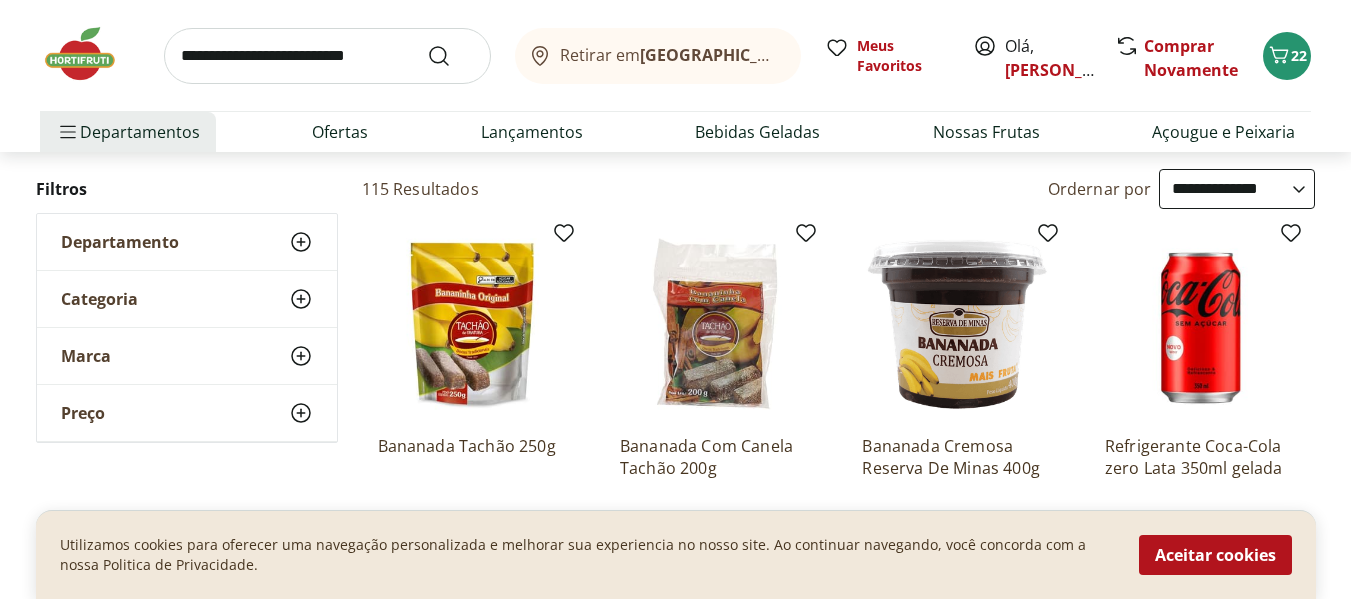 scroll, scrollTop: 250, scrollLeft: 0, axis: vertical 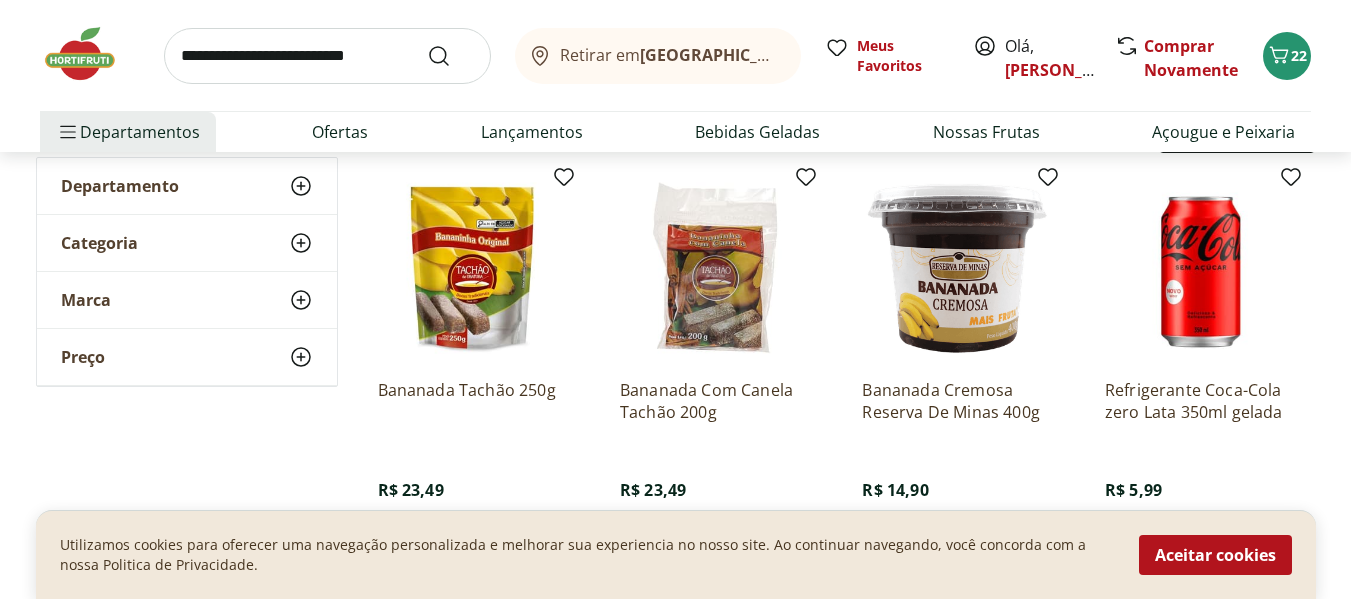 click at bounding box center (473, 268) 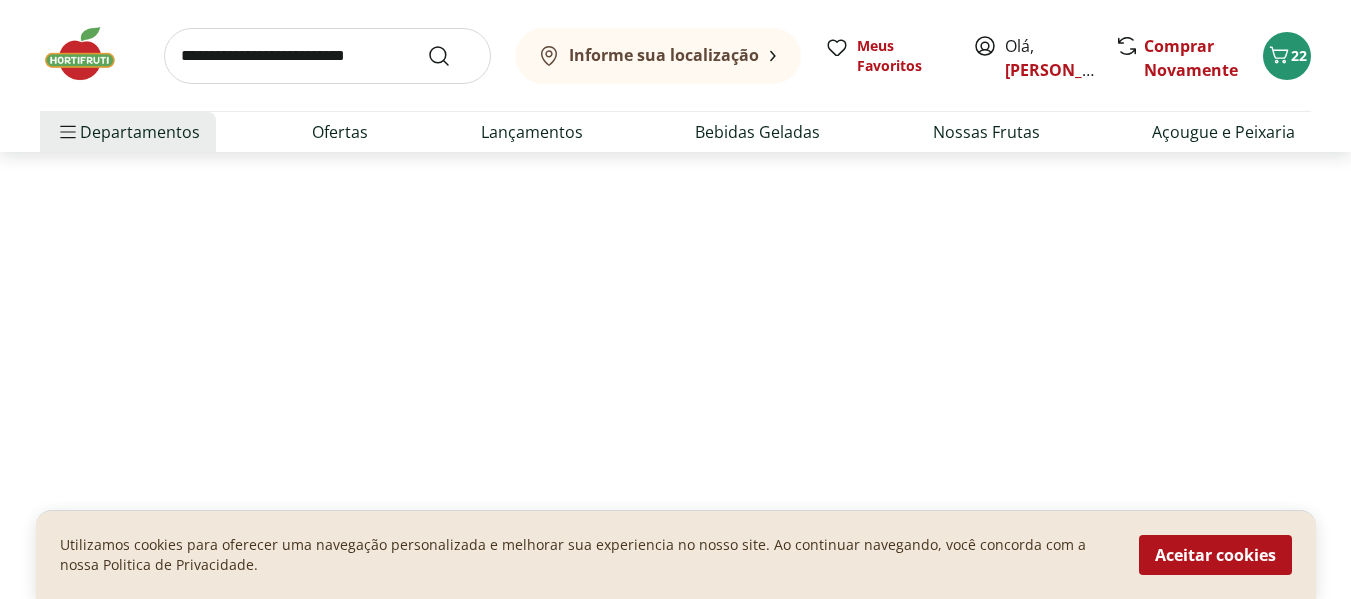 scroll, scrollTop: 0, scrollLeft: 0, axis: both 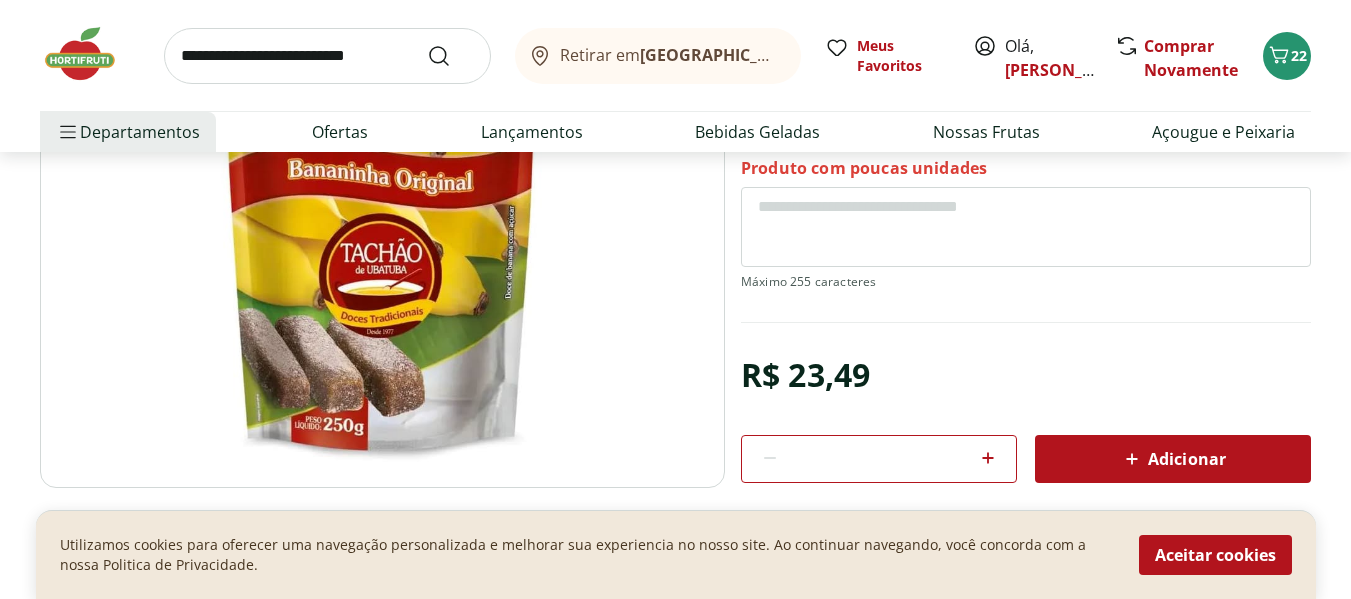 select on "**********" 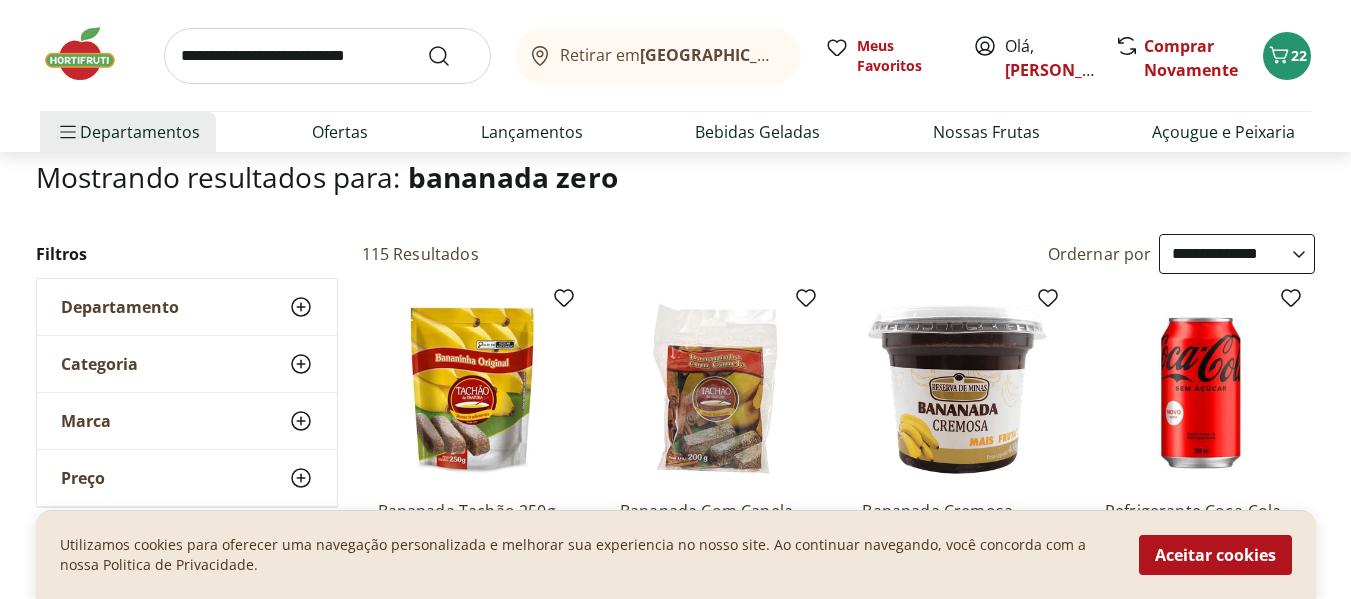 scroll, scrollTop: 0, scrollLeft: 0, axis: both 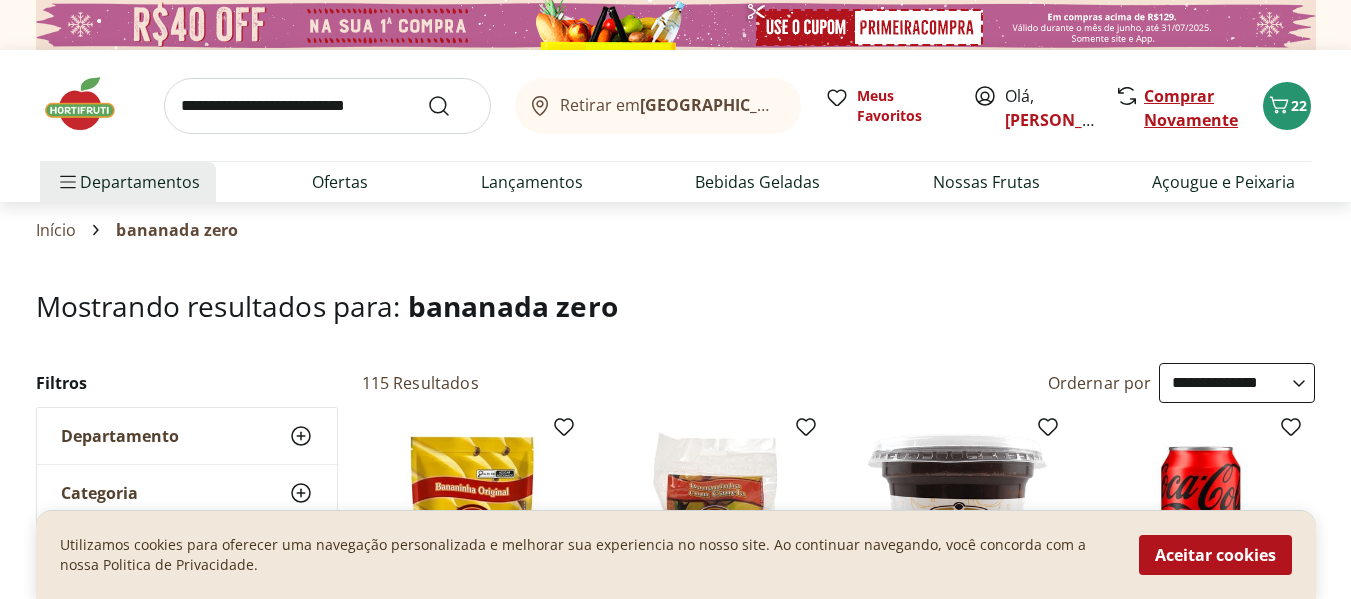 click on "Comprar Novamente" at bounding box center (1191, 108) 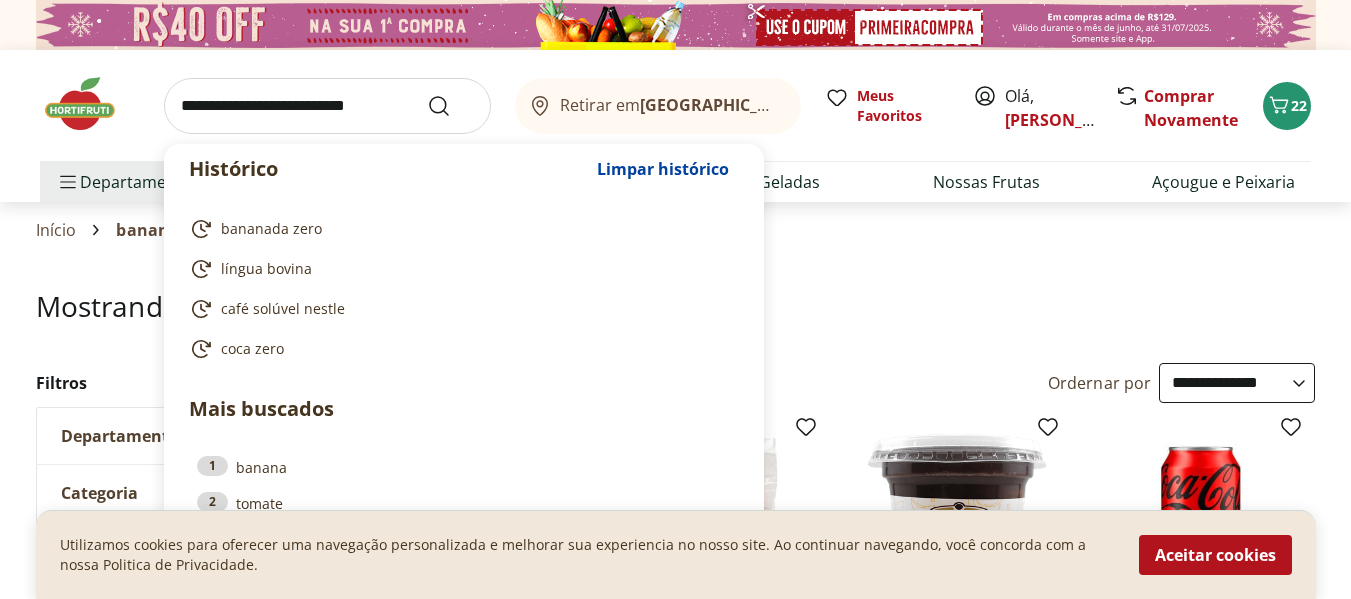 click at bounding box center (327, 106) 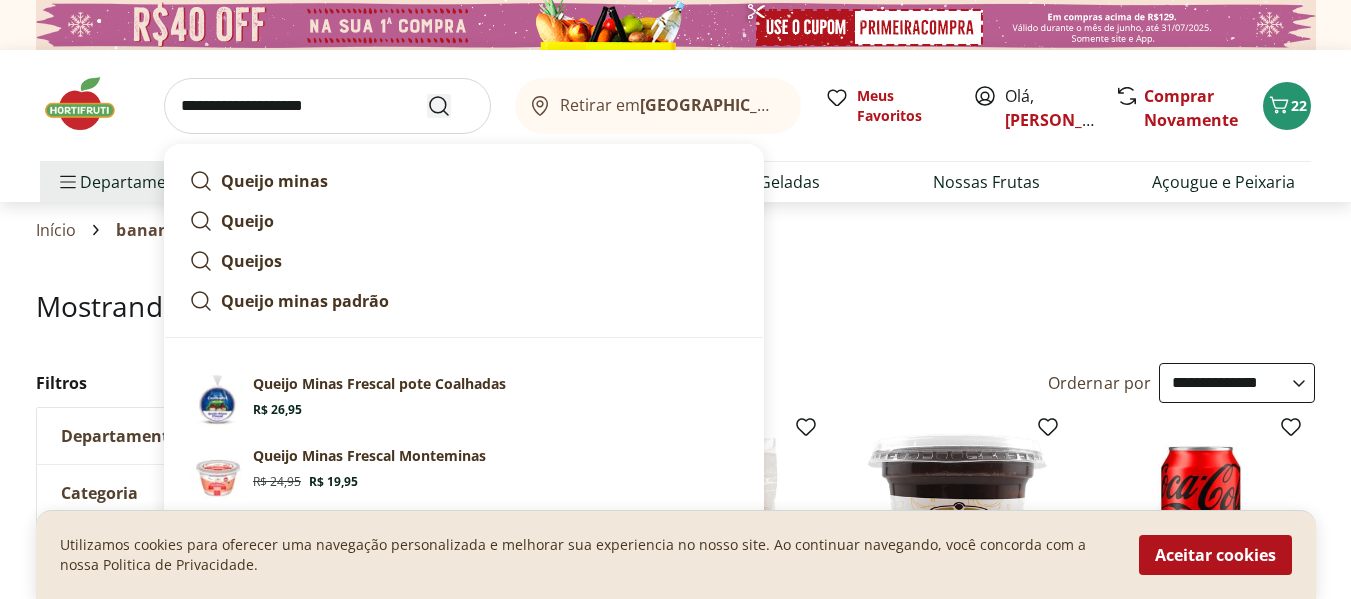 type on "**********" 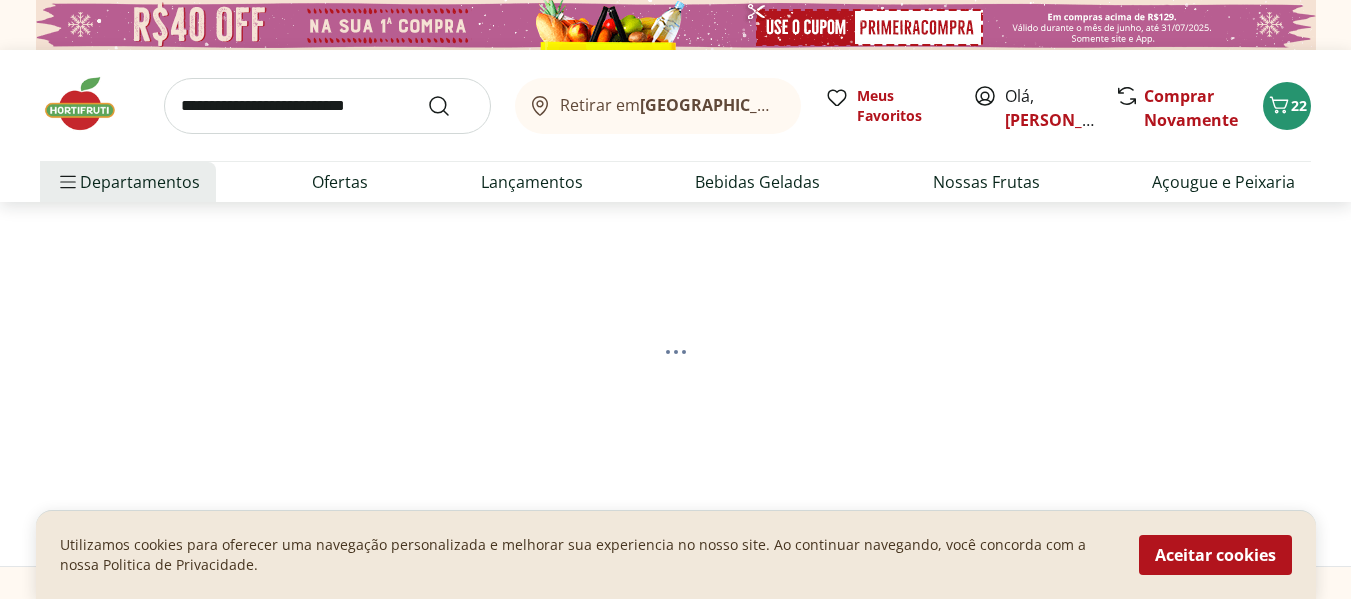 select on "**********" 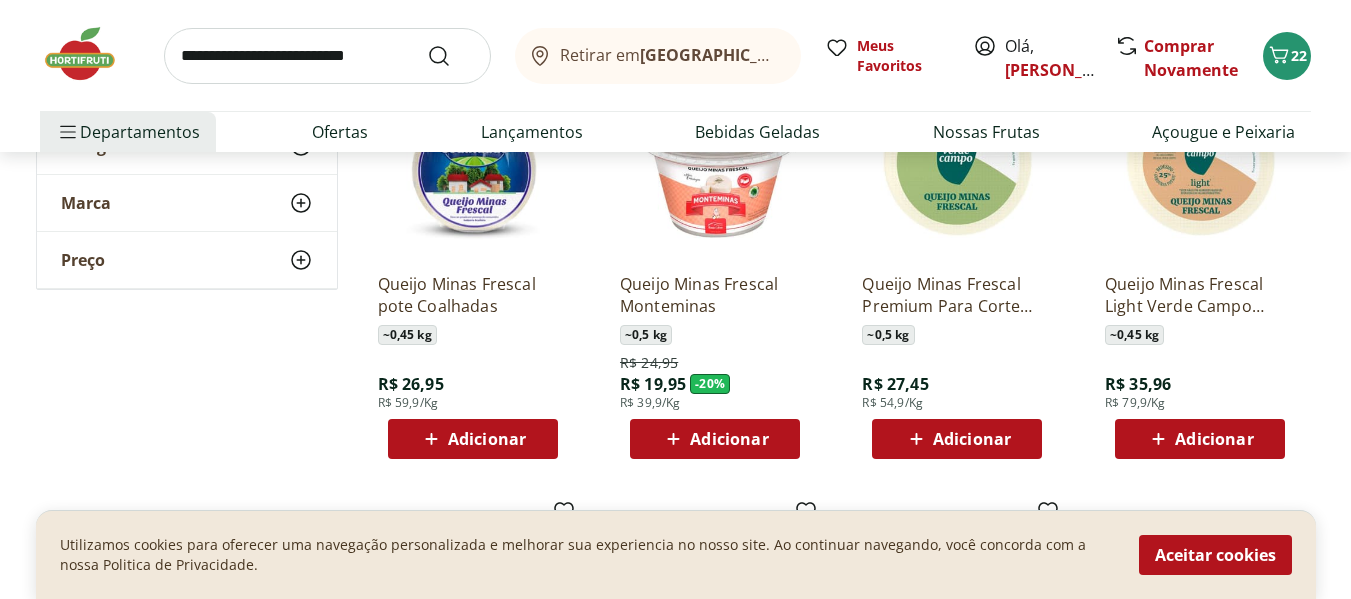 scroll, scrollTop: 281, scrollLeft: 0, axis: vertical 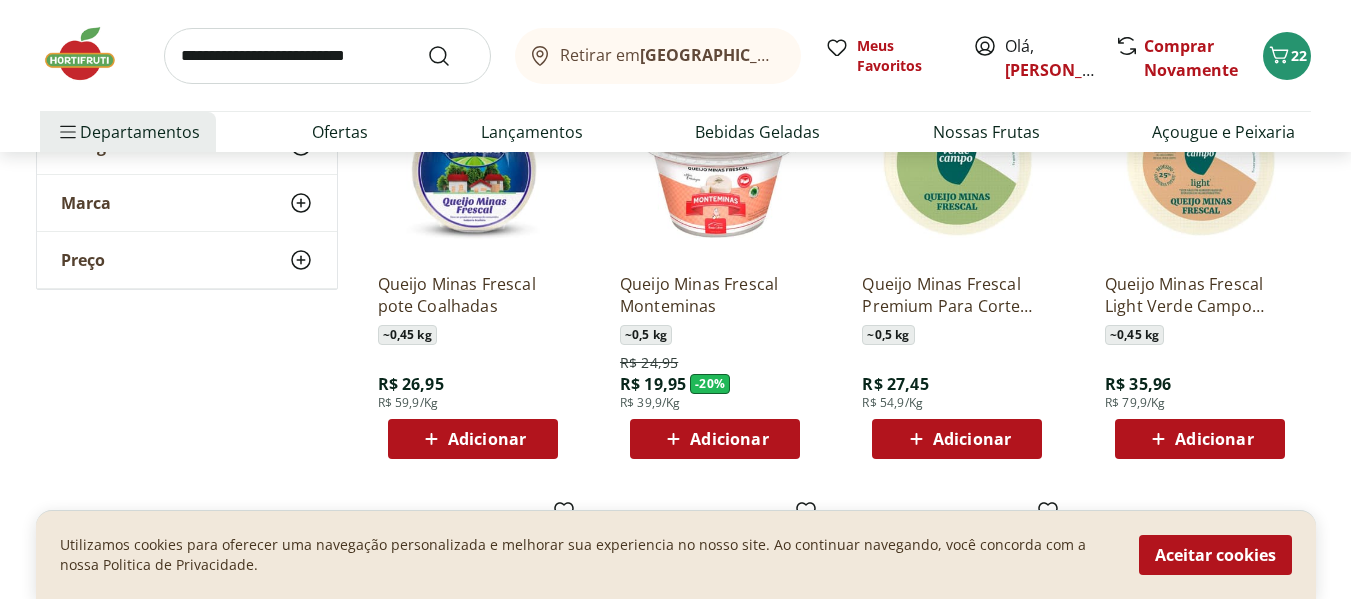 click on "Adicionar" at bounding box center [472, 439] 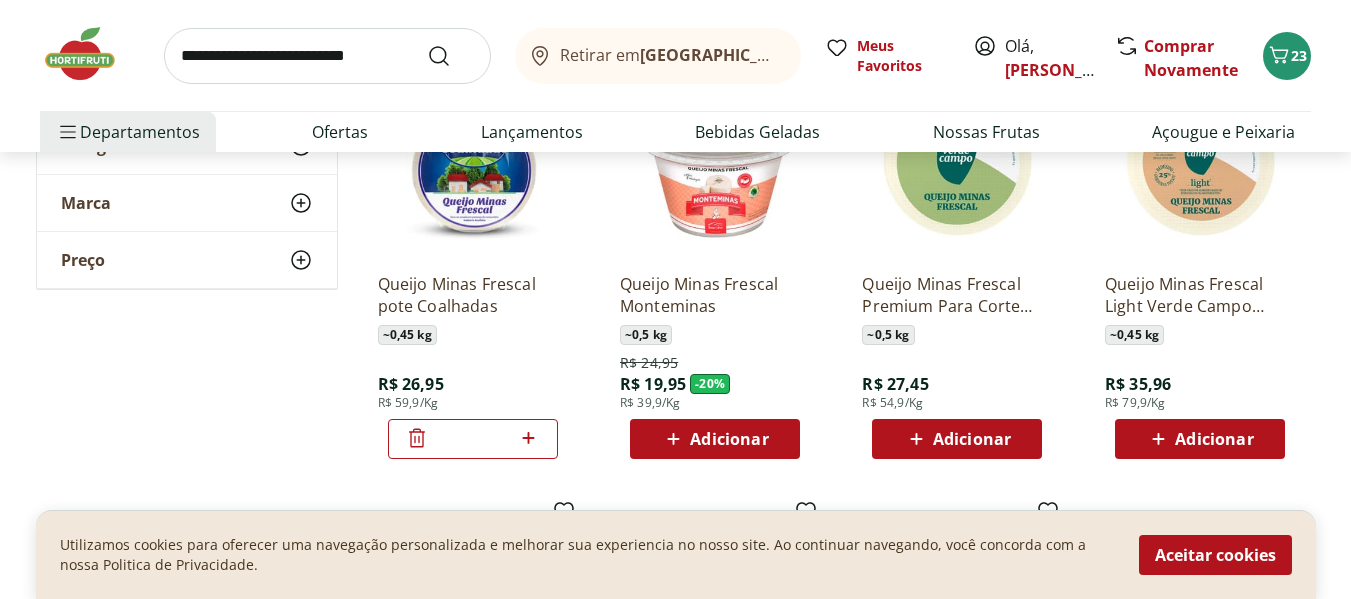 click 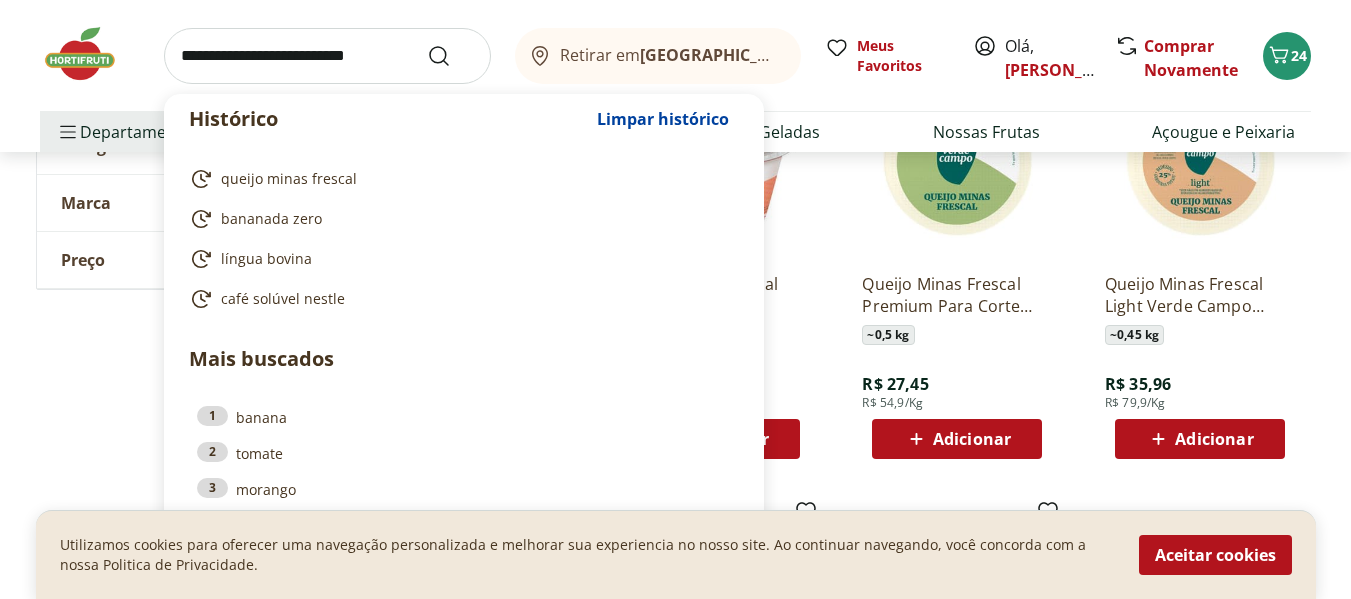 click at bounding box center (327, 56) 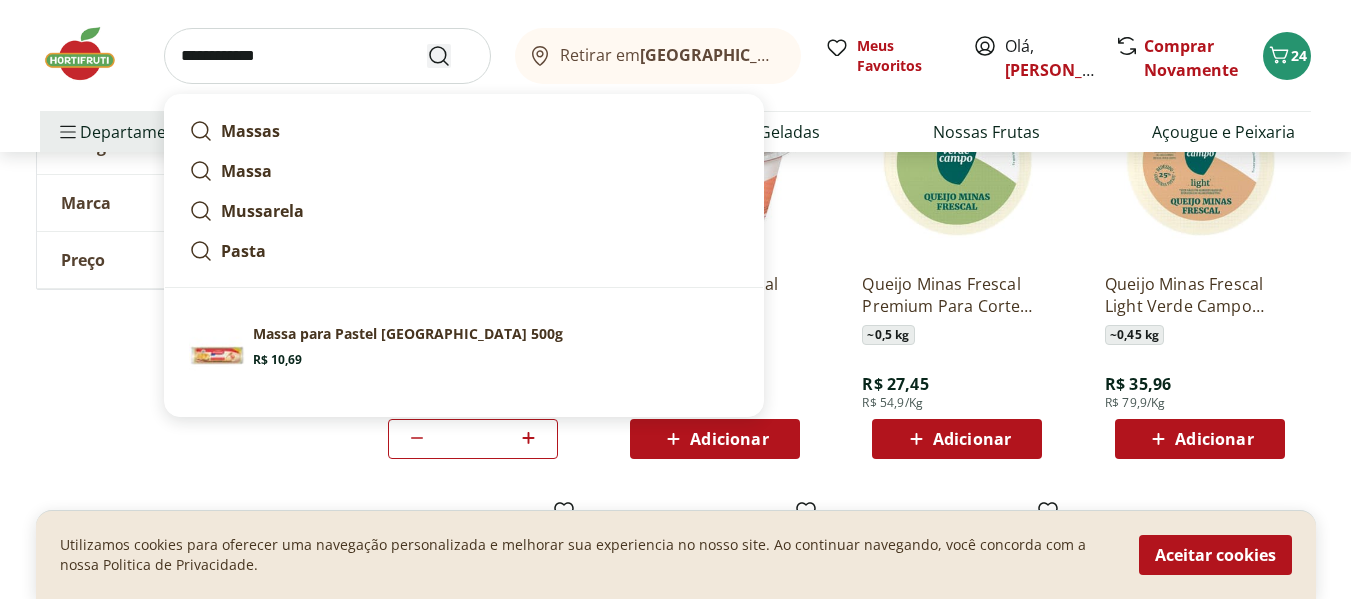 type on "**********" 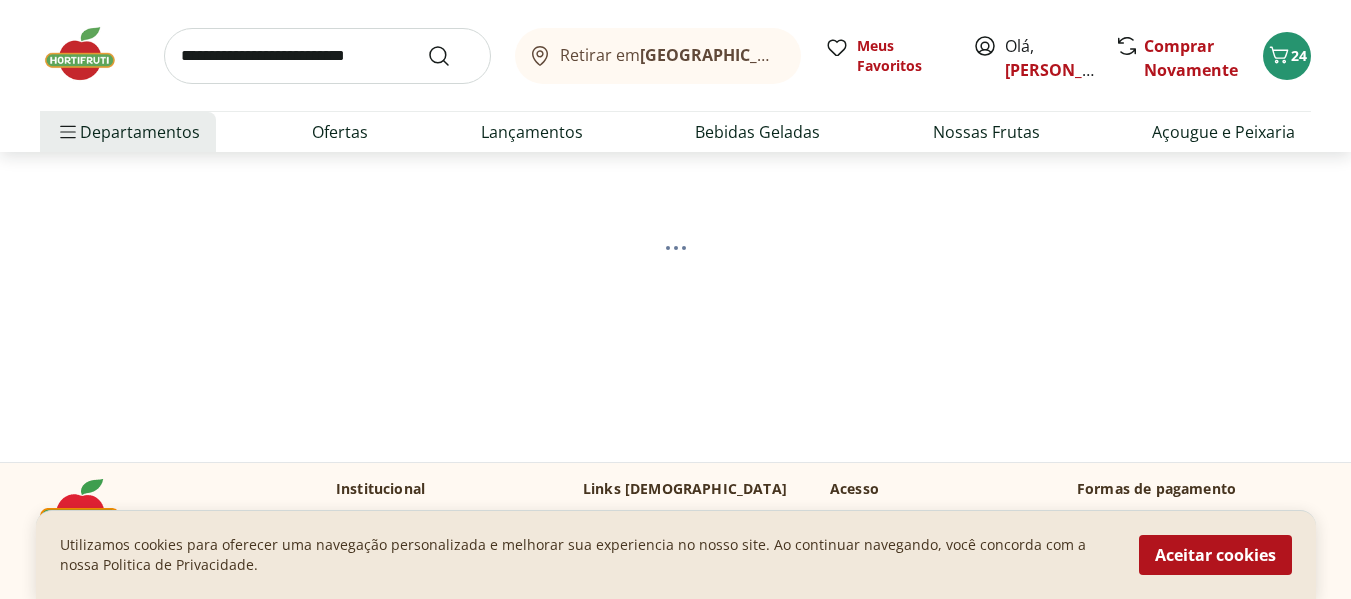 scroll, scrollTop: 122, scrollLeft: 0, axis: vertical 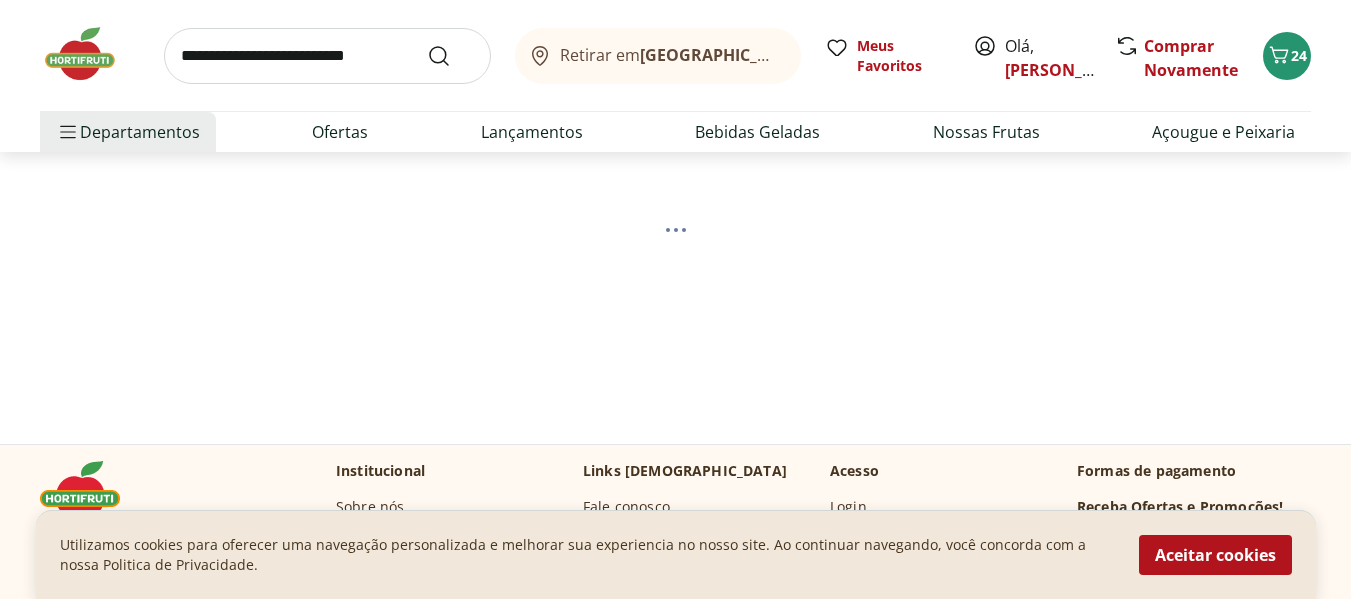 select on "**********" 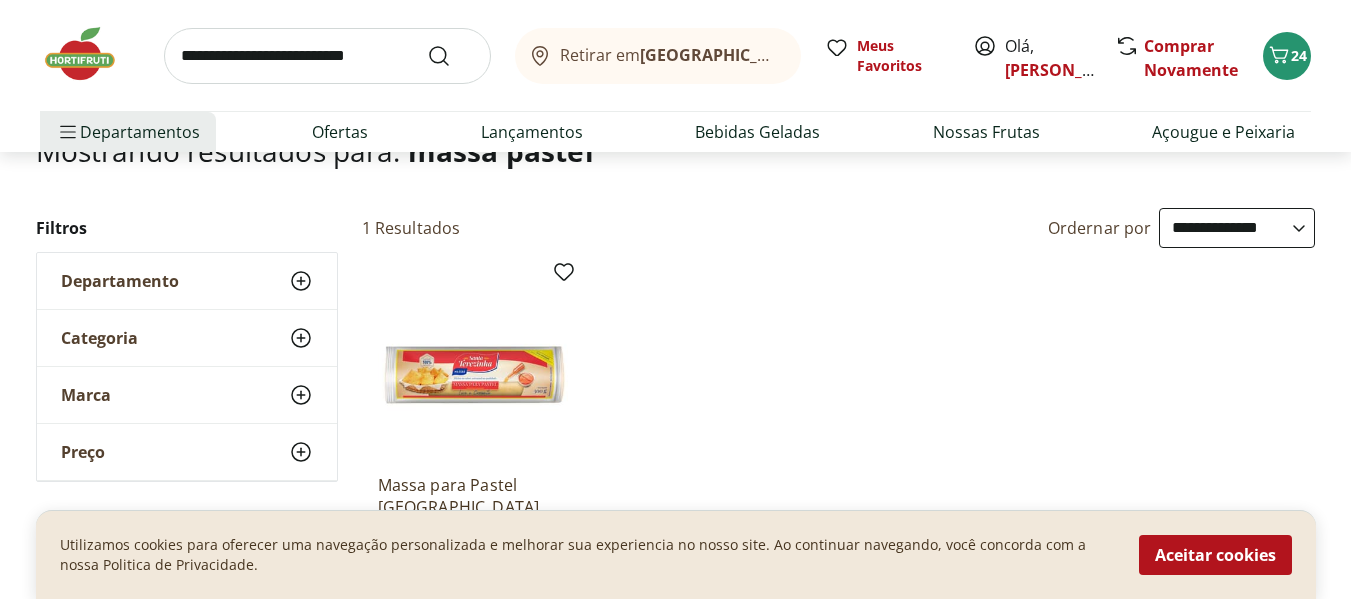 scroll, scrollTop: 136, scrollLeft: 0, axis: vertical 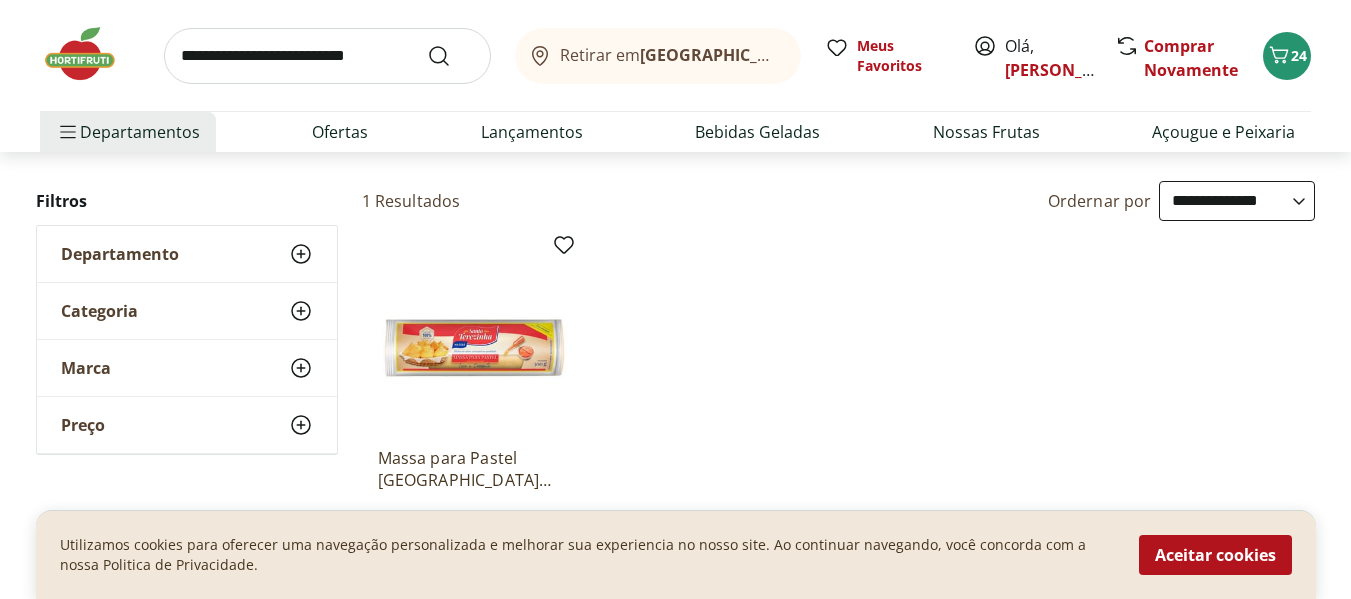 click at bounding box center [473, 336] 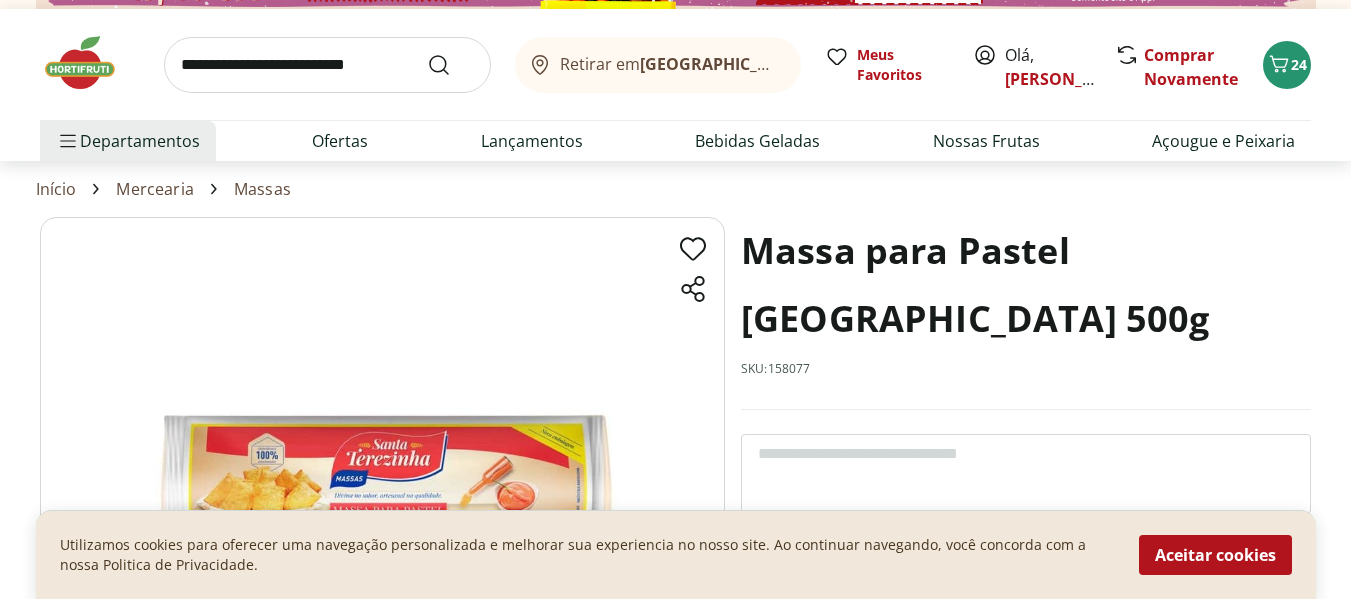 scroll, scrollTop: 0, scrollLeft: 0, axis: both 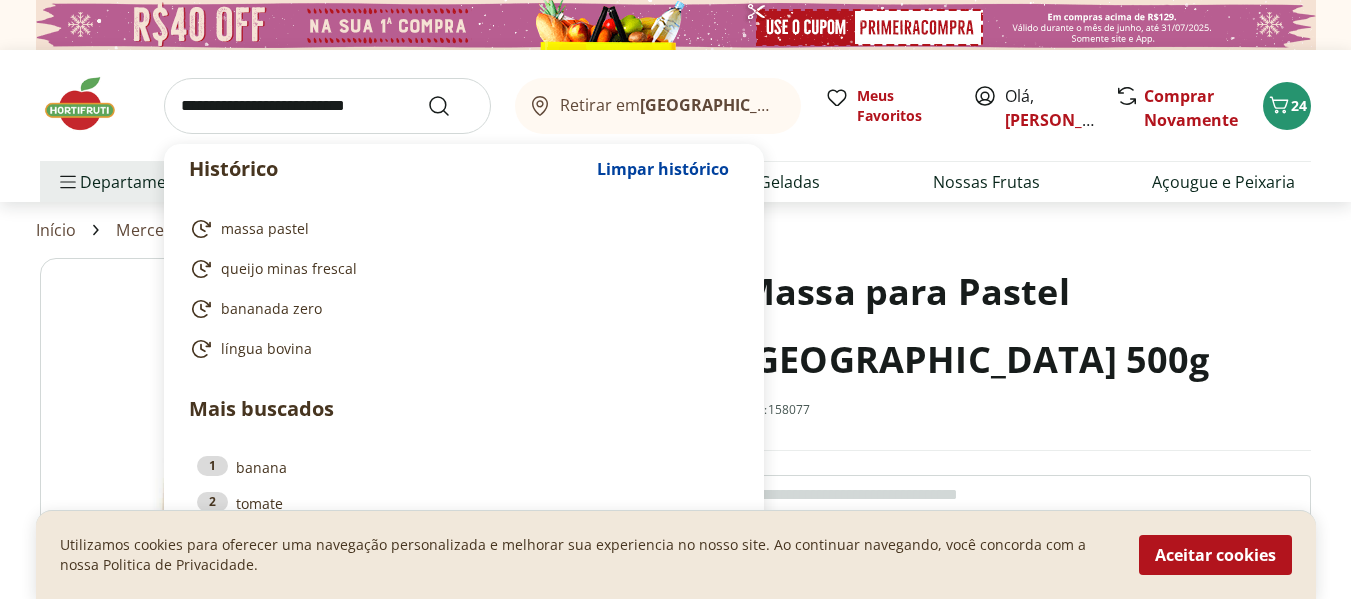 click at bounding box center (327, 106) 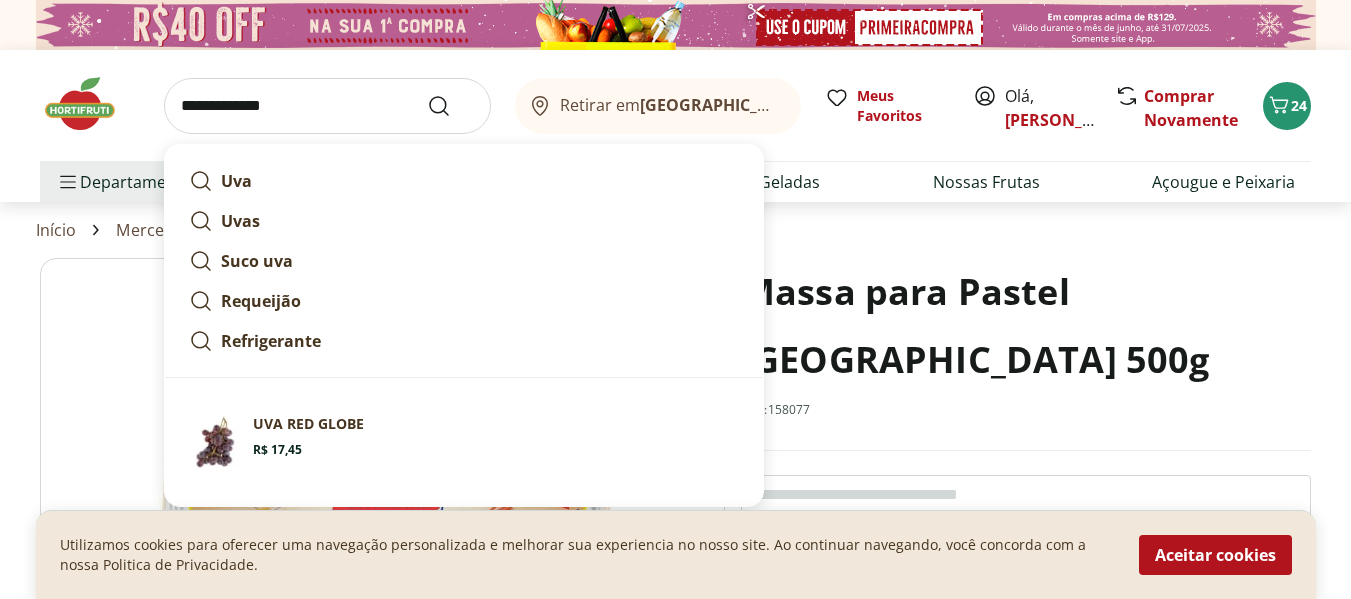type on "**********" 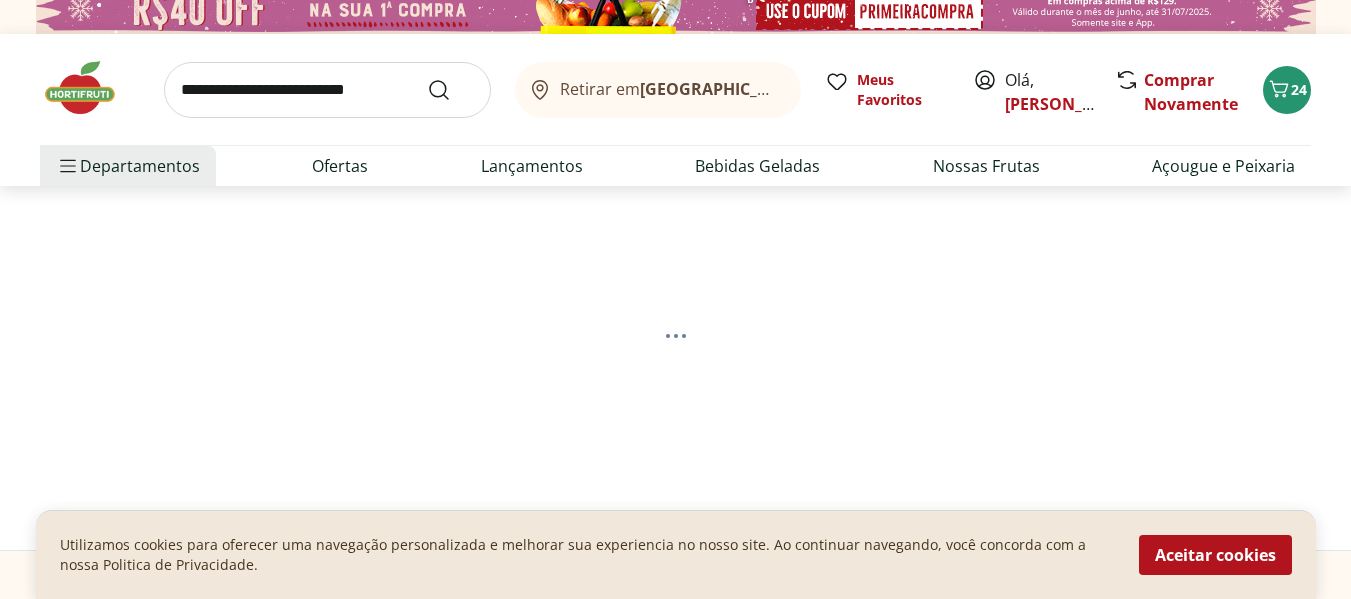 scroll, scrollTop: 20, scrollLeft: 0, axis: vertical 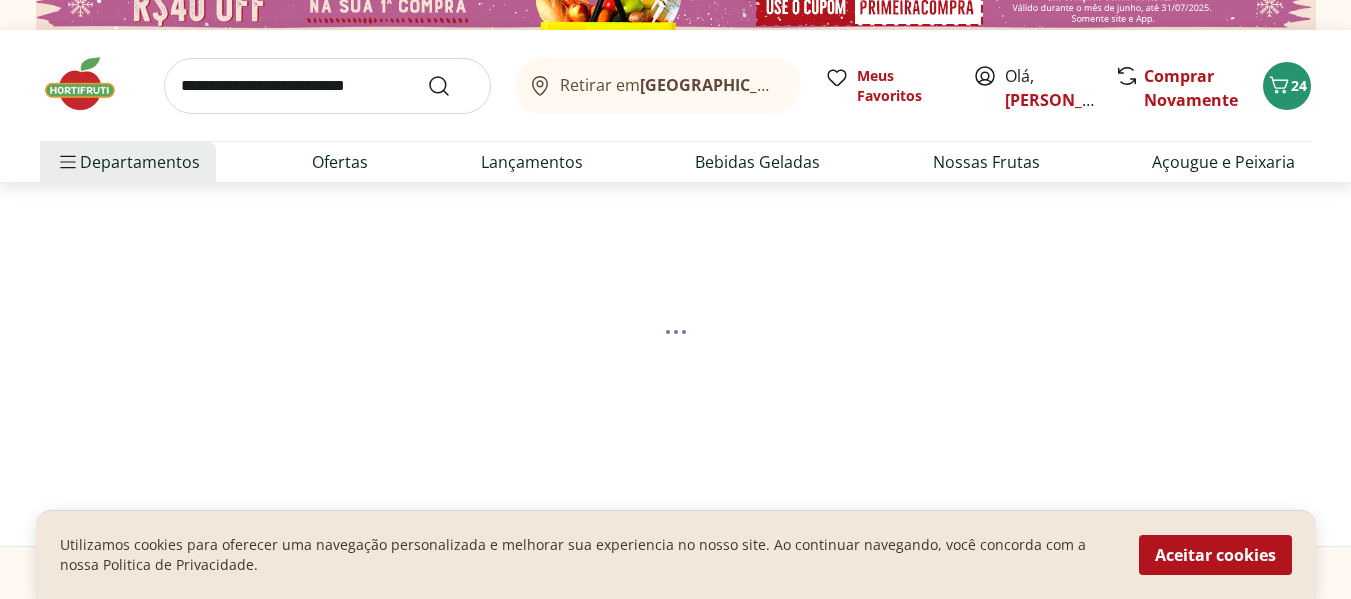 select on "**********" 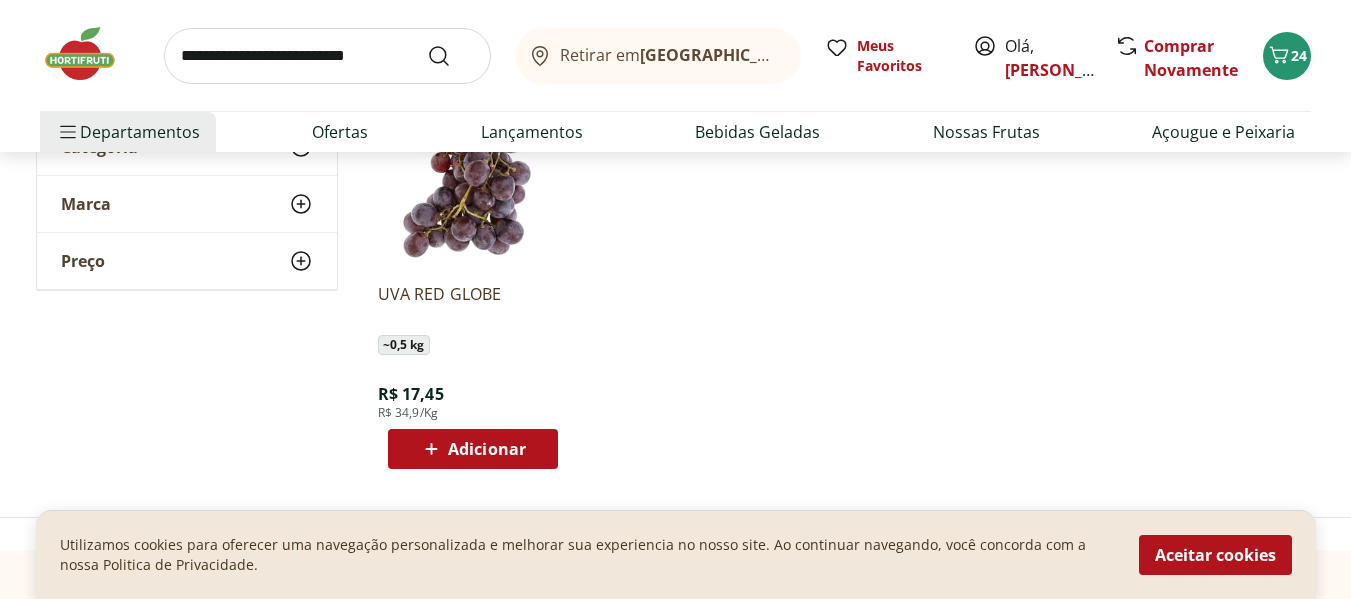 scroll, scrollTop: 378, scrollLeft: 0, axis: vertical 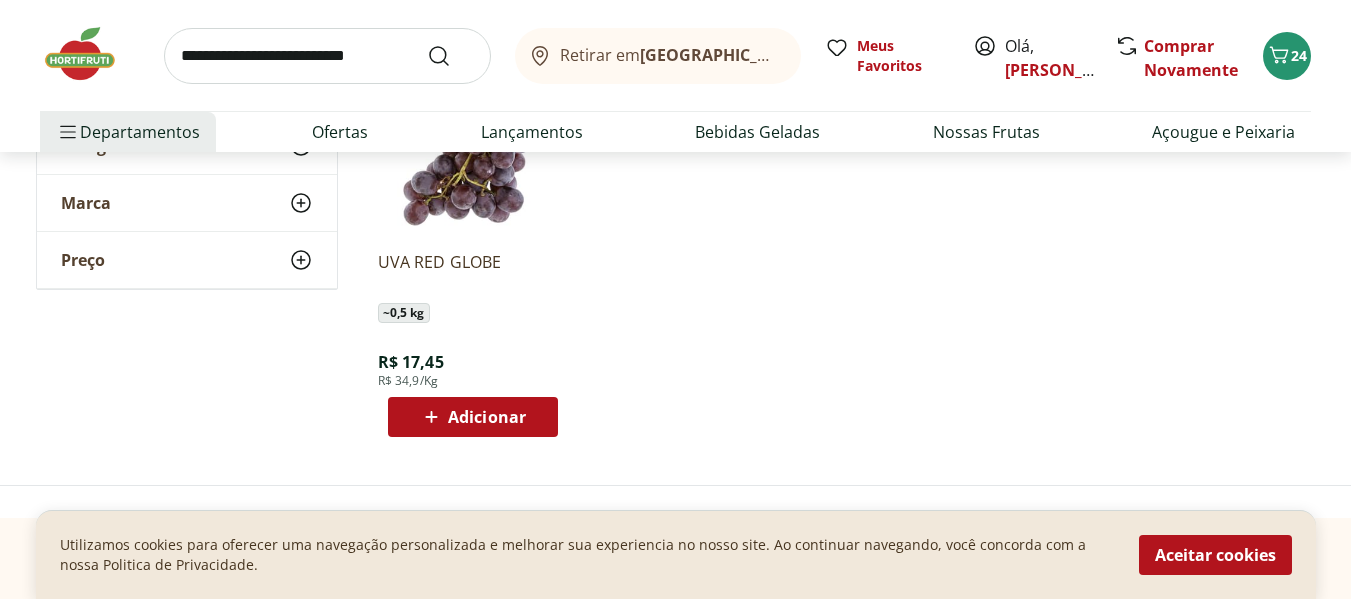 click on "Adicionar" at bounding box center (487, 417) 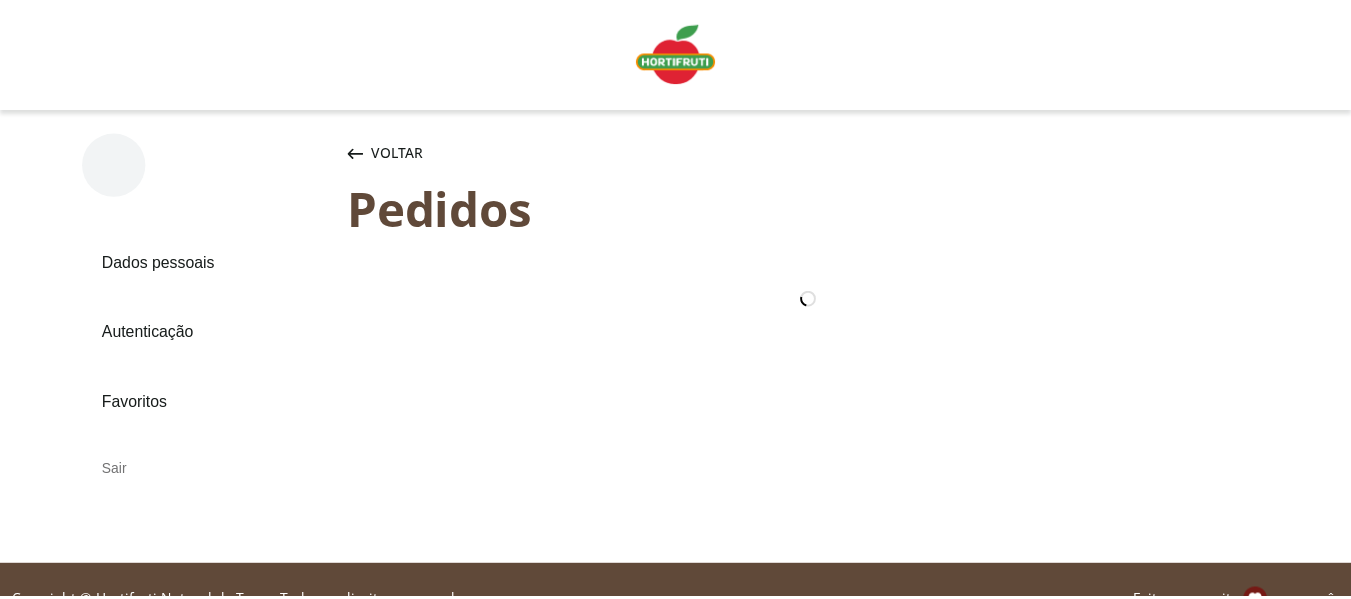 scroll, scrollTop: 0, scrollLeft: 0, axis: both 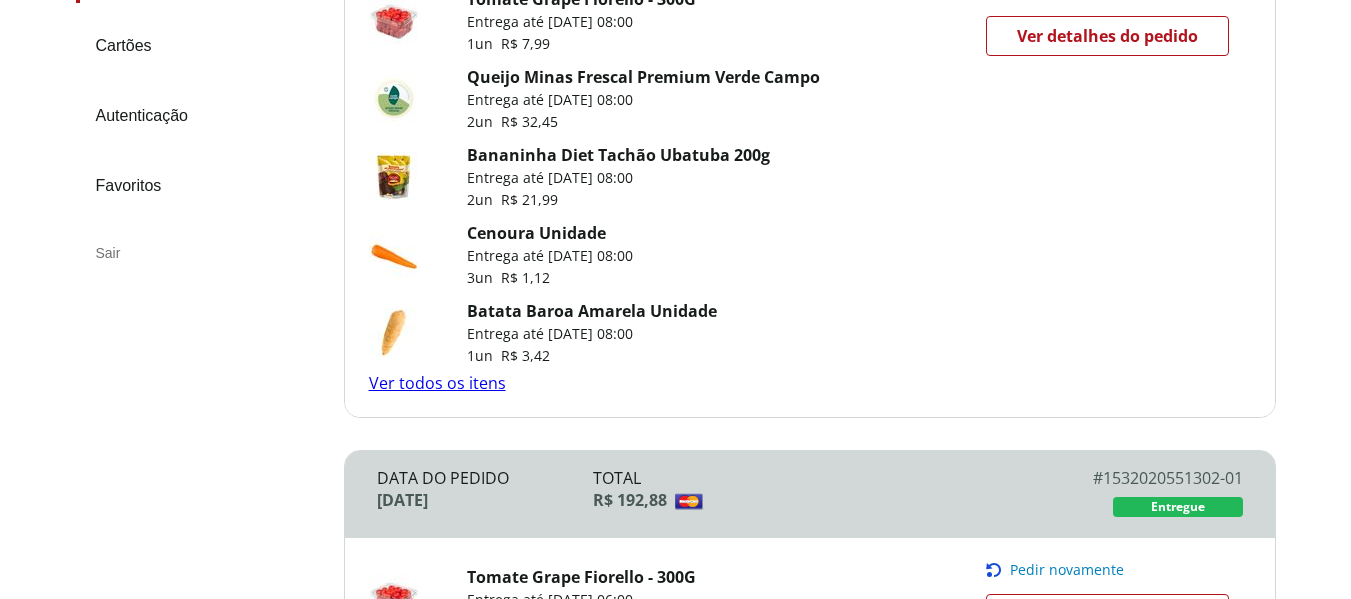 click on "Ver todos os itens" at bounding box center (437, 383) 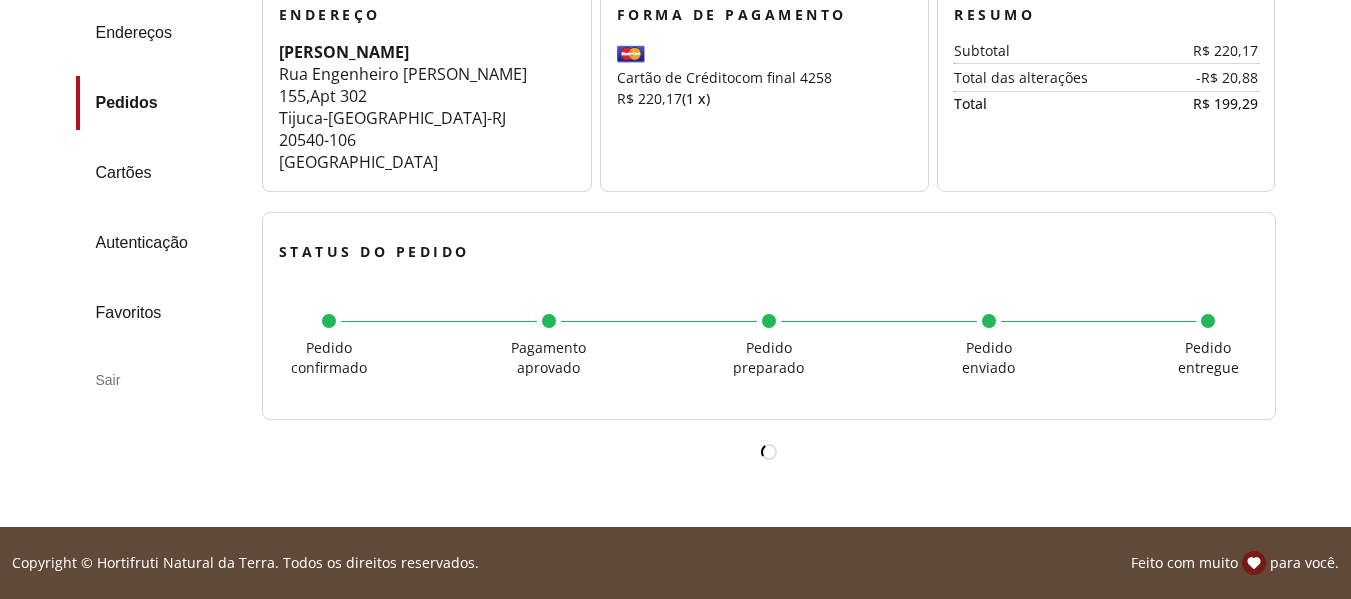 scroll, scrollTop: 0, scrollLeft: 0, axis: both 